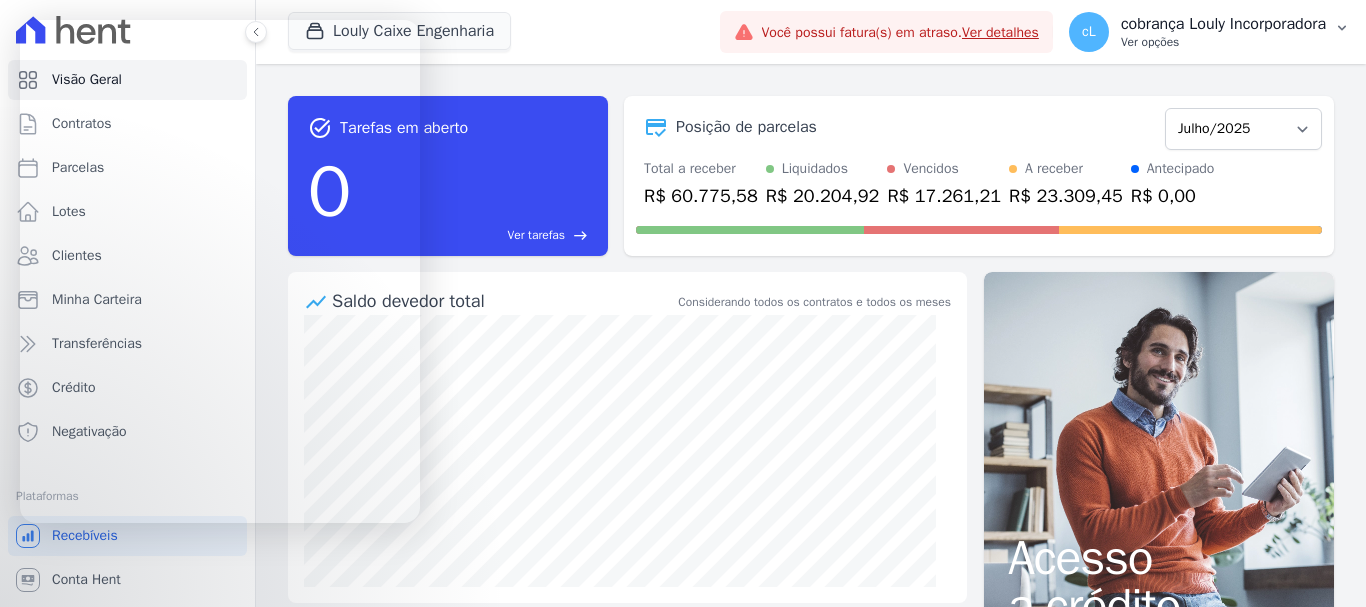 scroll, scrollTop: 0, scrollLeft: 0, axis: both 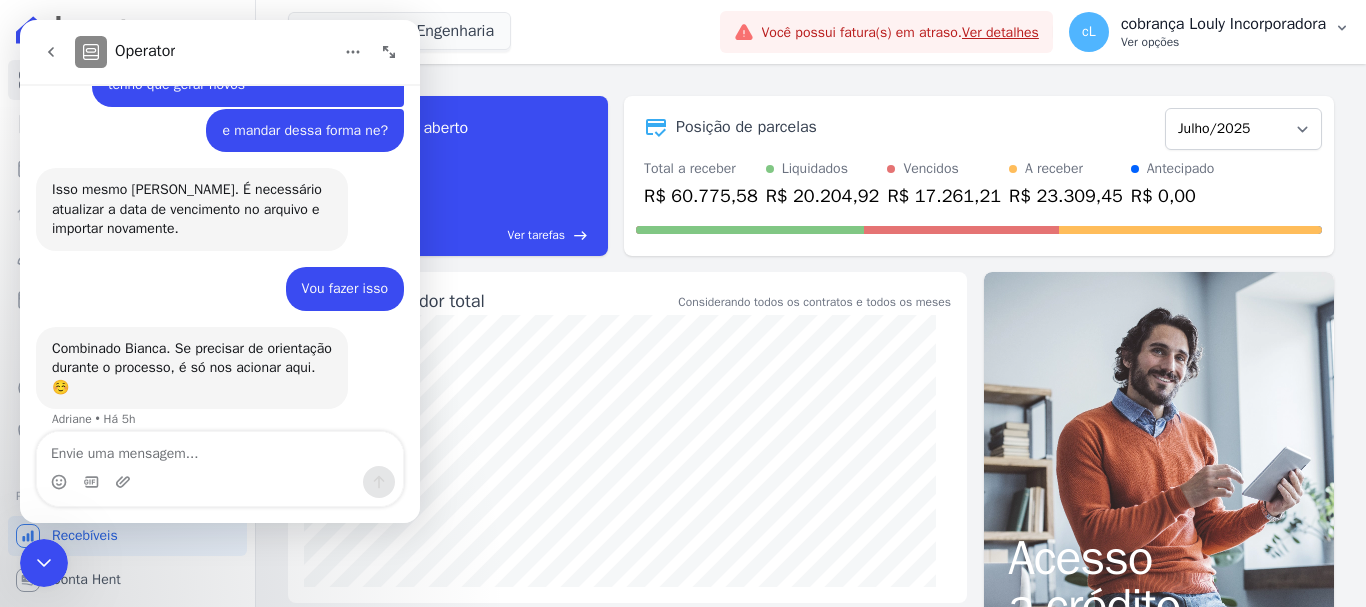 click on "cobrança Louly Incorporadora" at bounding box center (1223, 24) 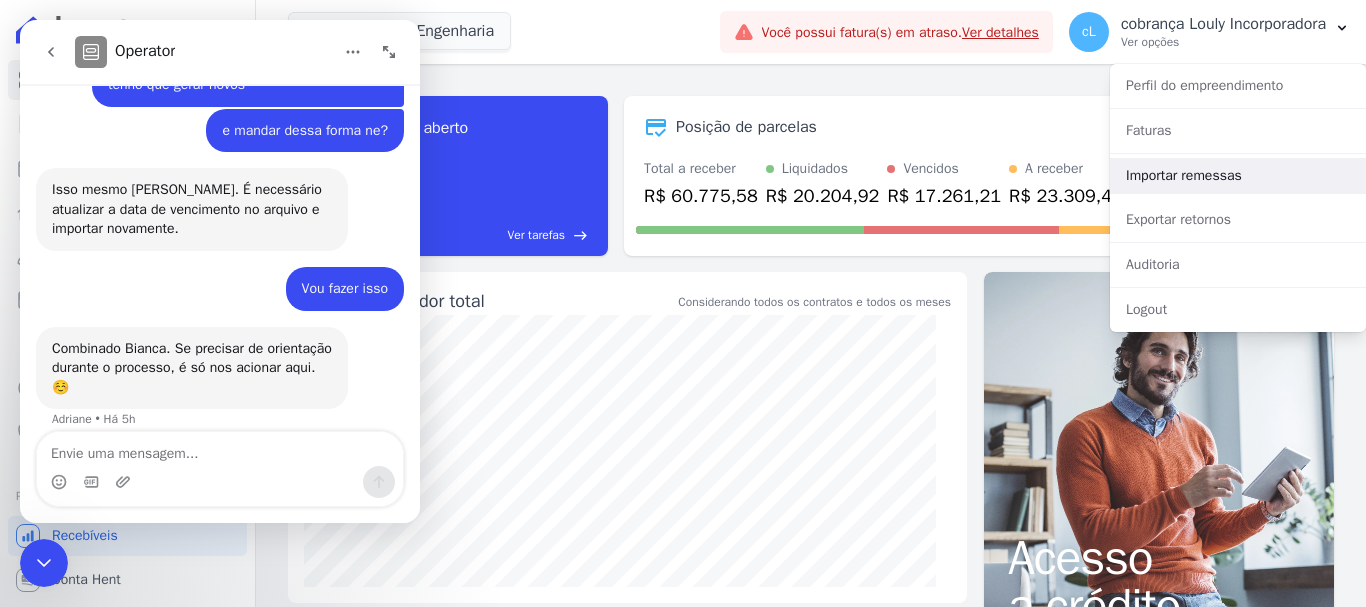 click on "Importar remessas" at bounding box center [1238, 176] 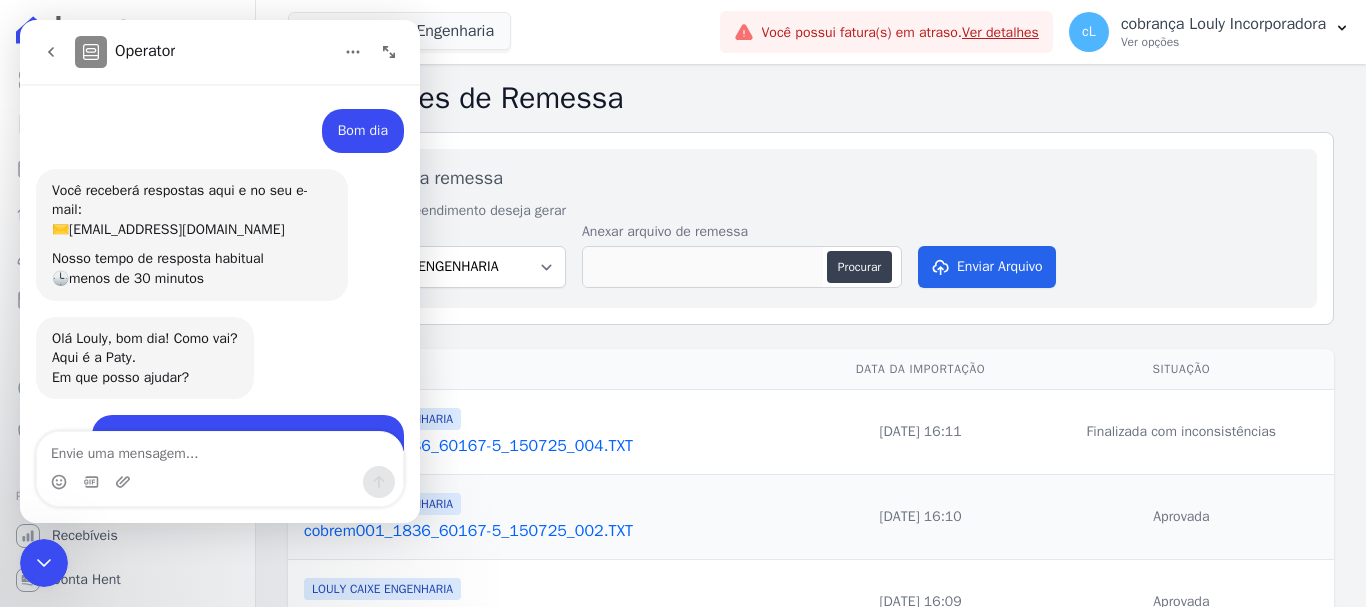 scroll, scrollTop: 0, scrollLeft: 0, axis: both 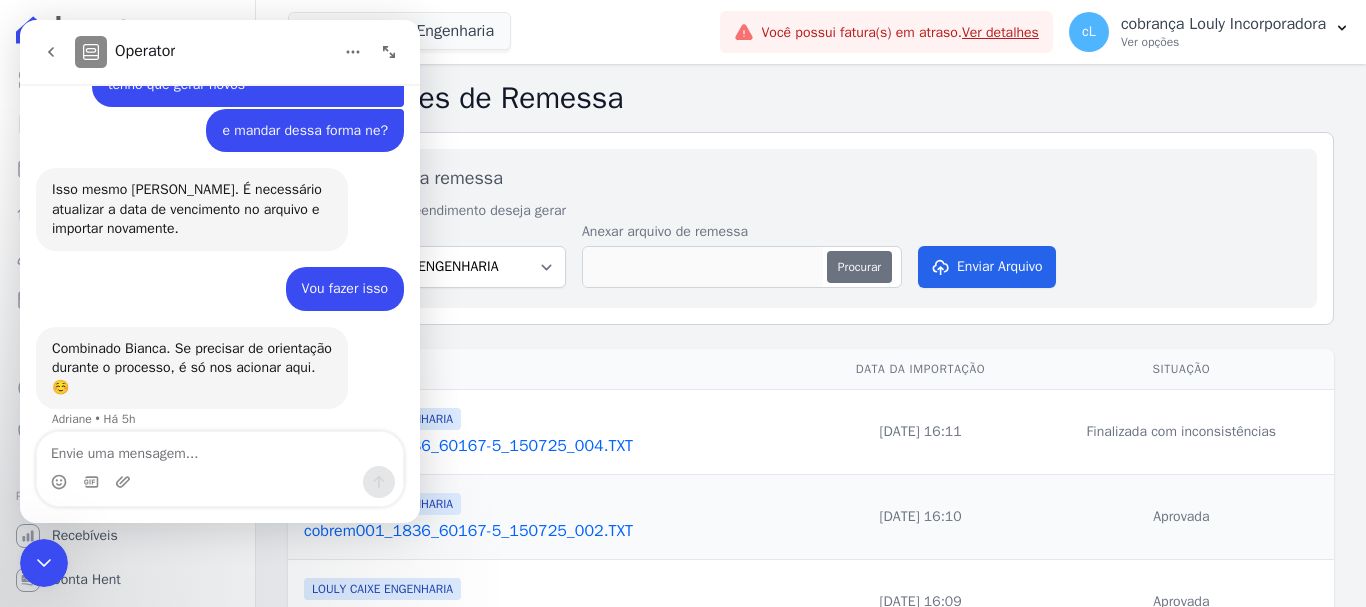 drag, startPoint x: 857, startPoint y: 275, endPoint x: 841, endPoint y: 272, distance: 16.27882 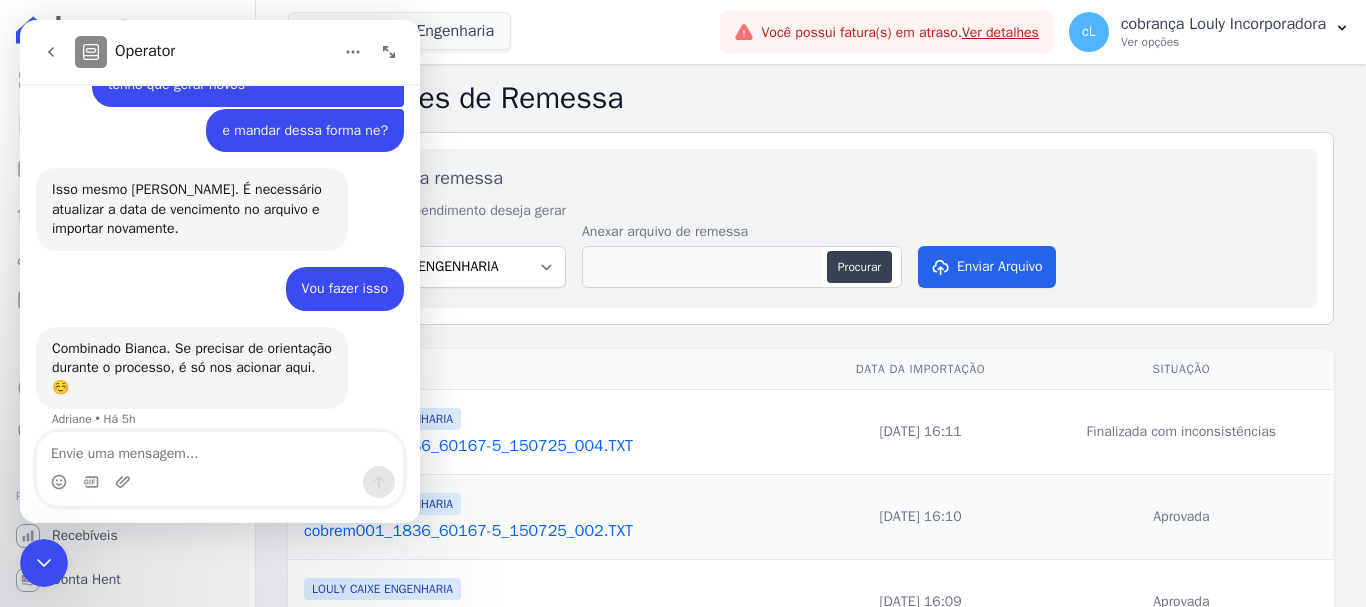 type on "cobrem001_1836_60167-5_180725_002.TXT" 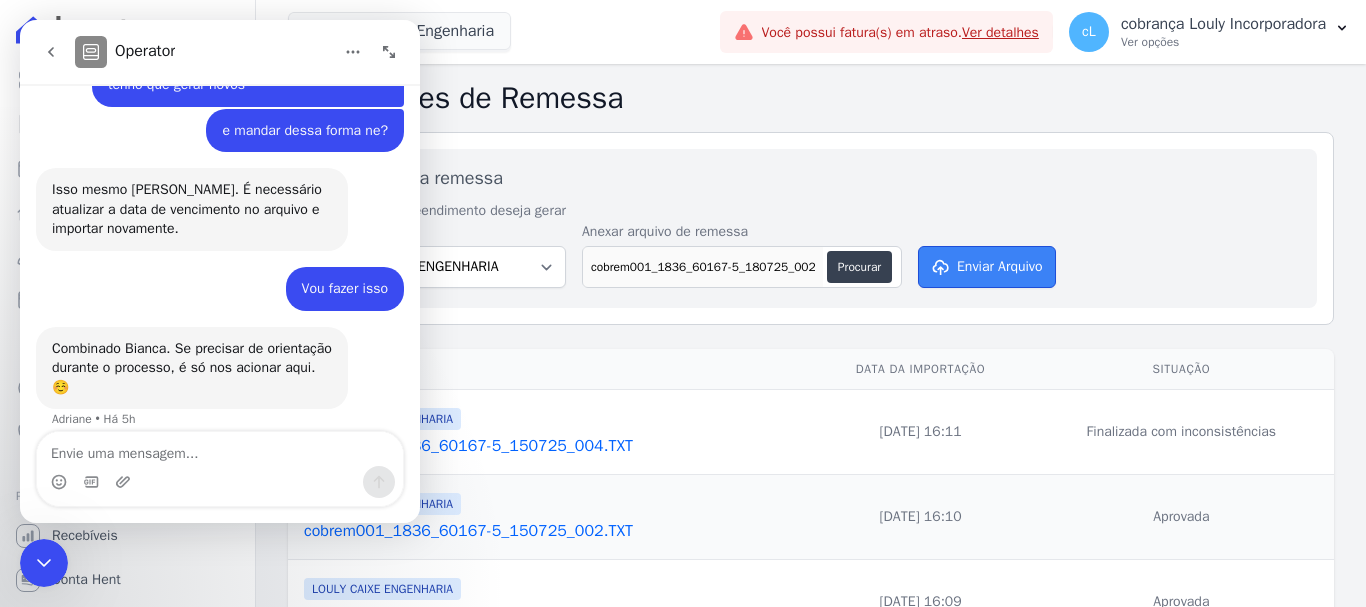 click on "Enviar Arquivo" at bounding box center (987, 267) 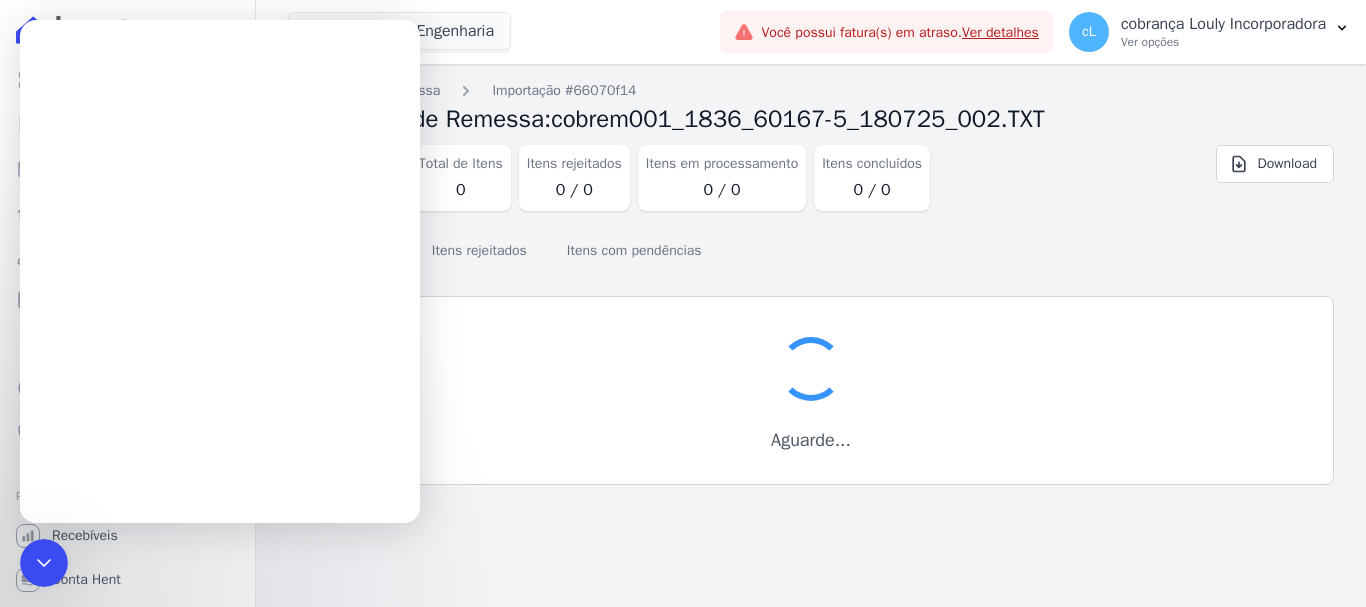 scroll, scrollTop: 0, scrollLeft: 0, axis: both 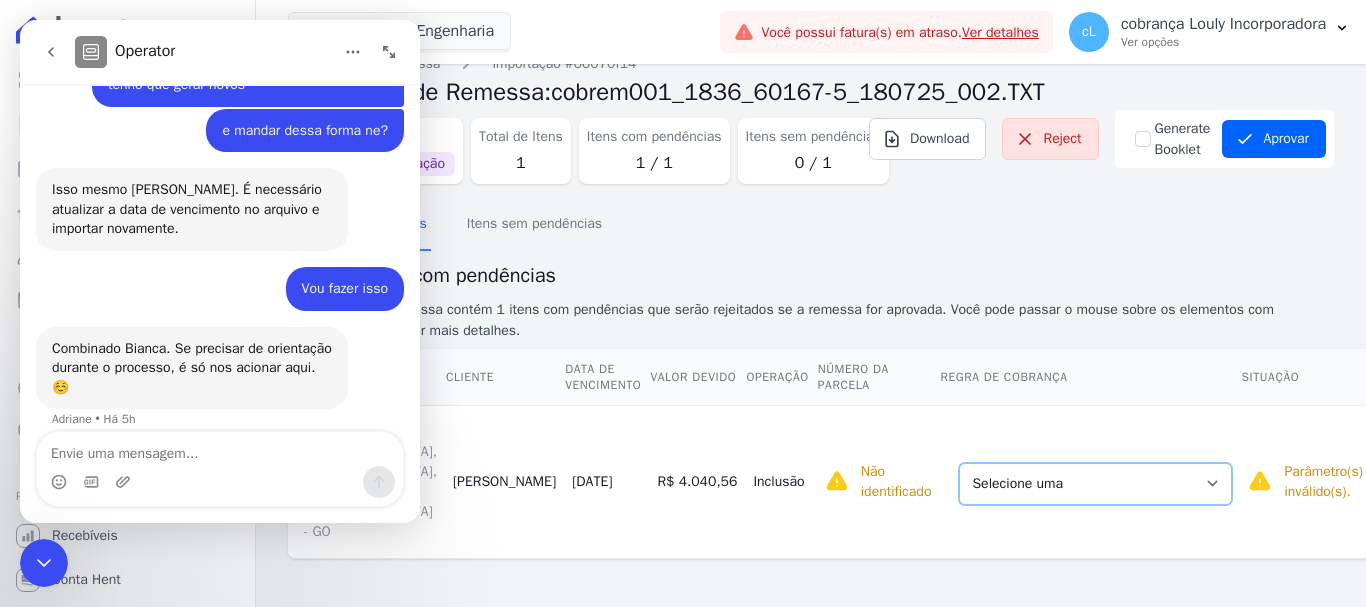 click on "Selecione uma
Nova Parcela Avulsa
Parcela Avulsa Existente
Parcela Normal (31 X R$ 1.023,41)
Parcela Normal (1 X R$ 6.772,74)
Intercalada (3 X R$ 1.000,00)
Sinal (5 X R$ 4.013,63)" at bounding box center [1095, 484] 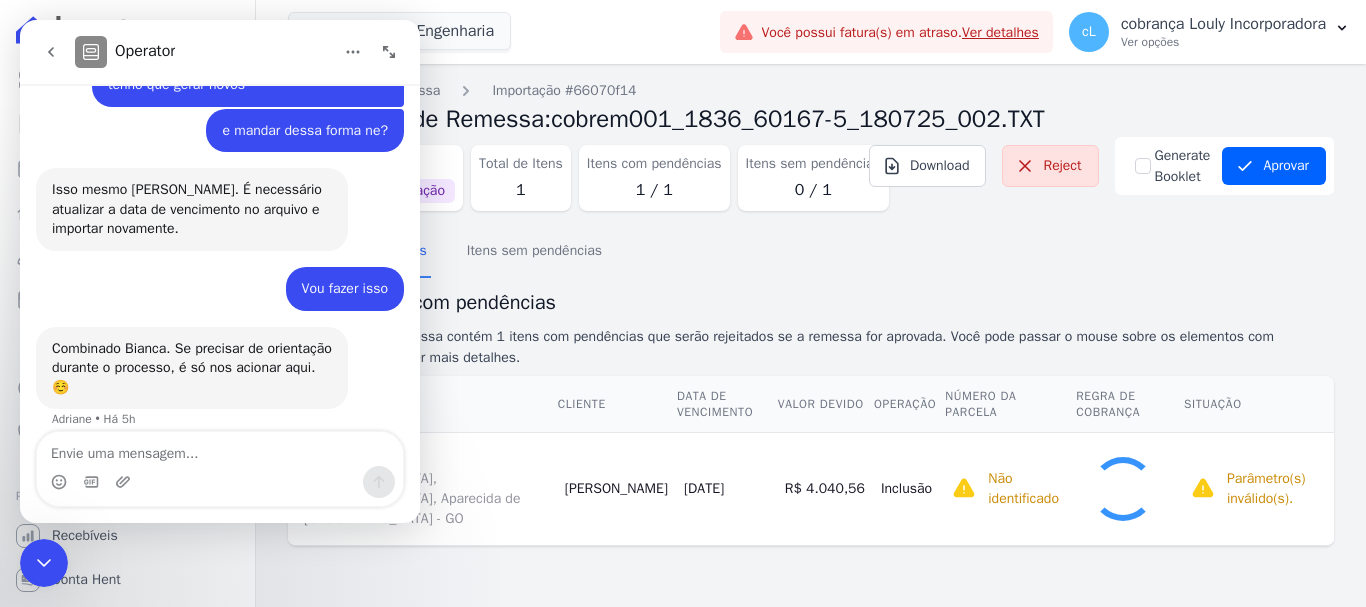 scroll, scrollTop: 100, scrollLeft: 0, axis: vertical 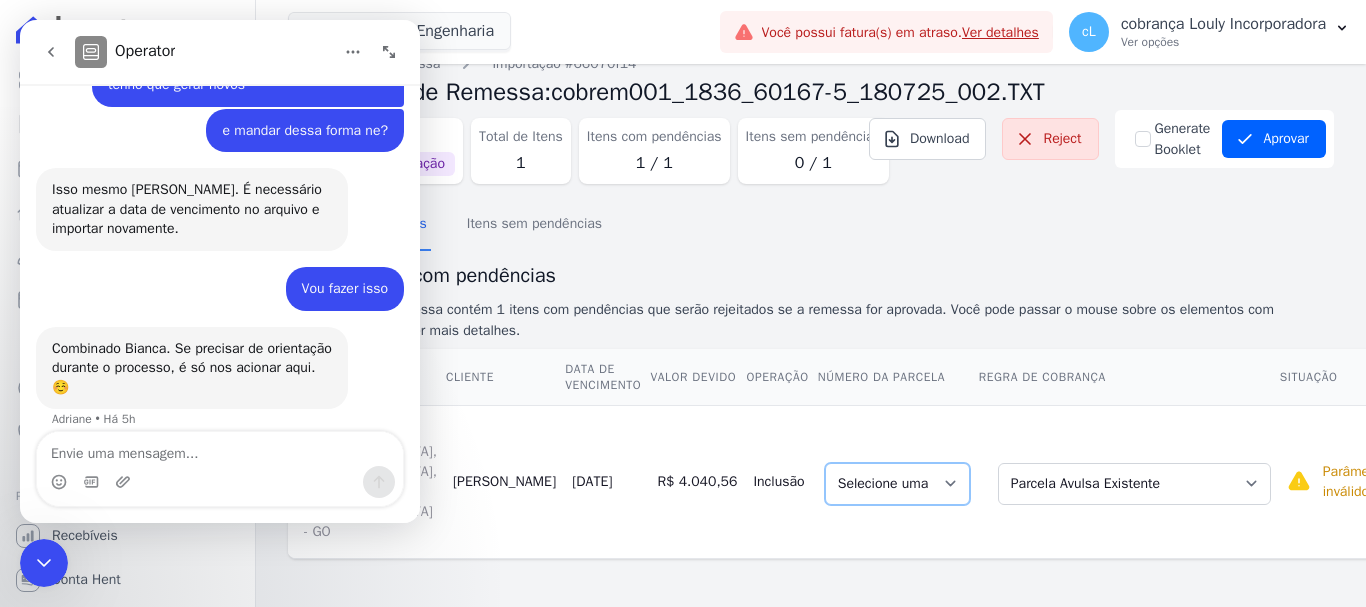 click on "Selecione uma" at bounding box center [897, 484] 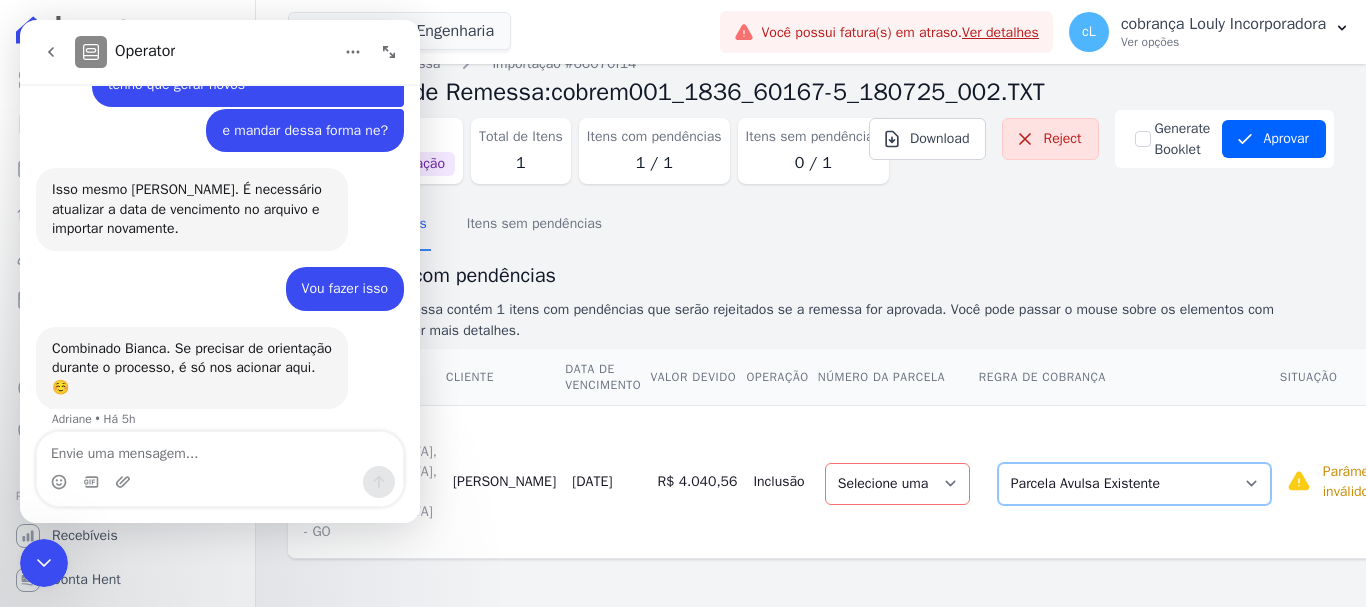 click on "Selecione uma
Nova Parcela Avulsa
Parcela Avulsa Existente
Parcela Normal (31 X R$ 1.023,41)
Parcela Normal (1 X R$ 6.772,74)
Intercalada (3 X R$ 1.000,00)
Sinal (5 X R$ 4.013,63)" at bounding box center (1134, 484) 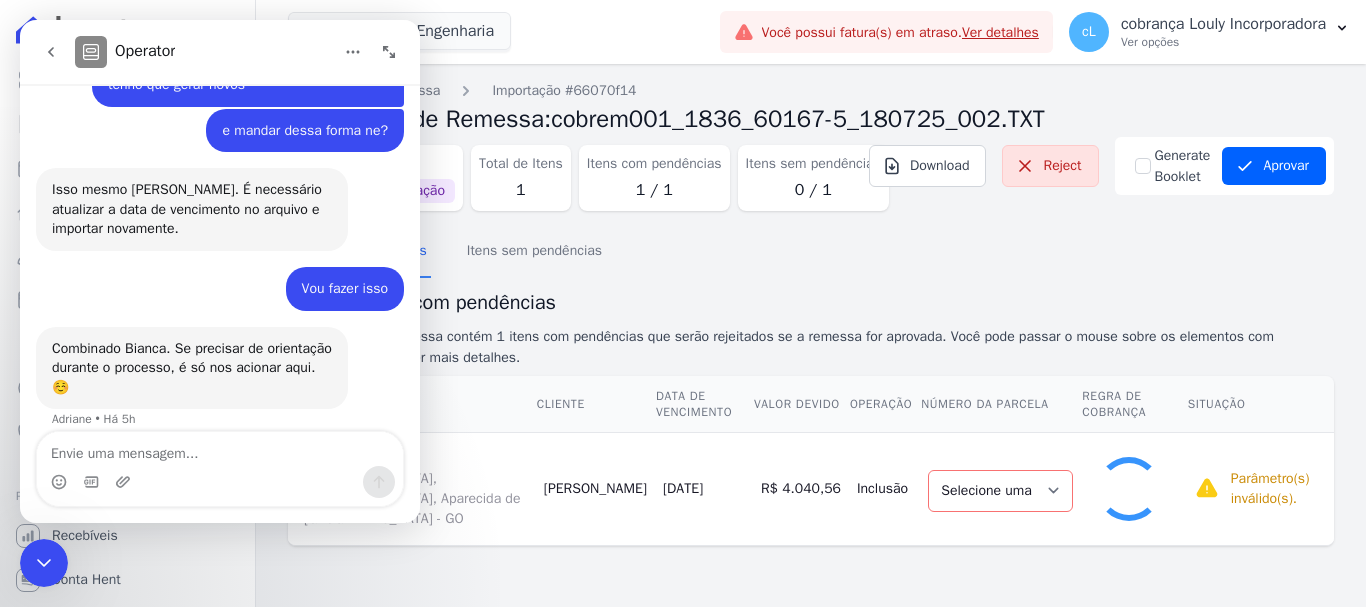 select on "1" 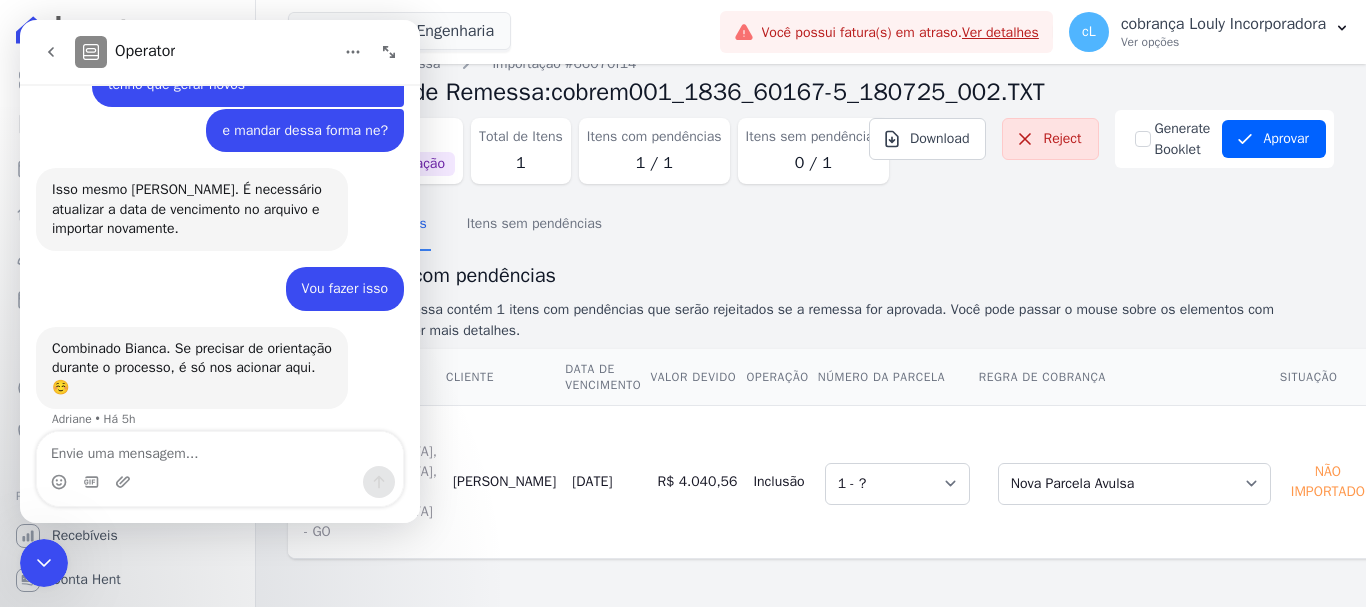 scroll, scrollTop: 100, scrollLeft: 0, axis: vertical 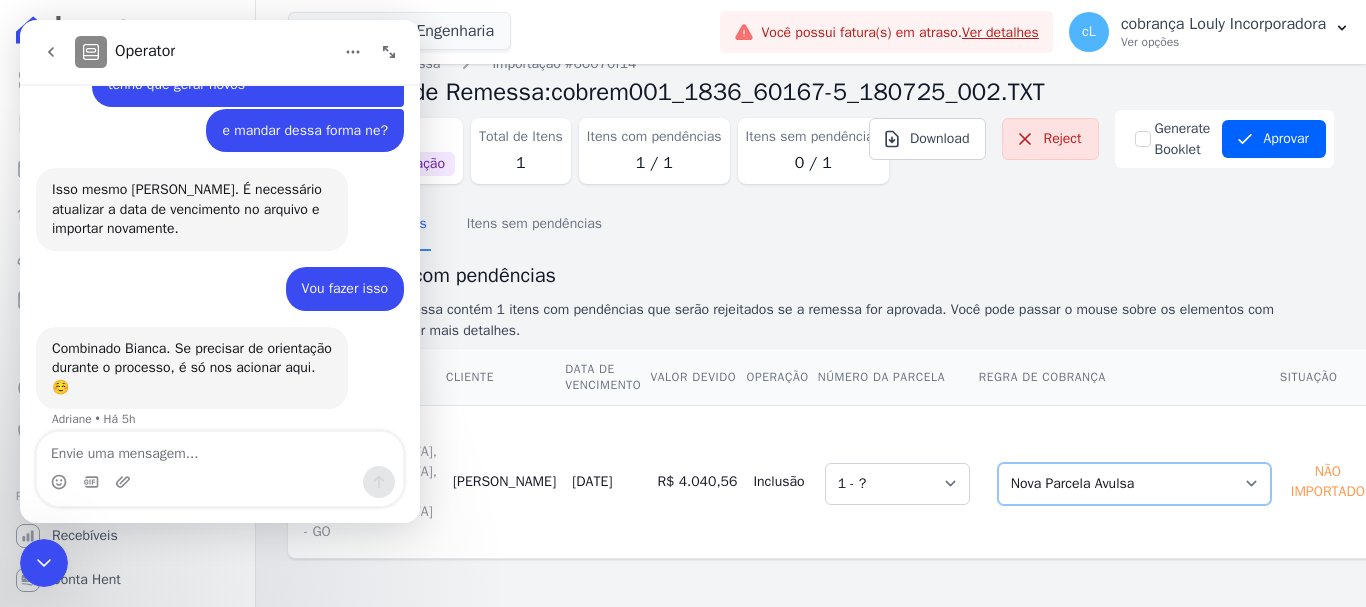 click on "Selecione uma
Nova Parcela Avulsa
Parcela Avulsa Existente
Parcela Normal (31 X R$ 1.023,41)
Parcela Normal (1 X R$ 6.772,74)
Intercalada (3 X R$ 1.000,00)
Sinal (5 X R$ 4.013,63)" at bounding box center [1134, 484] 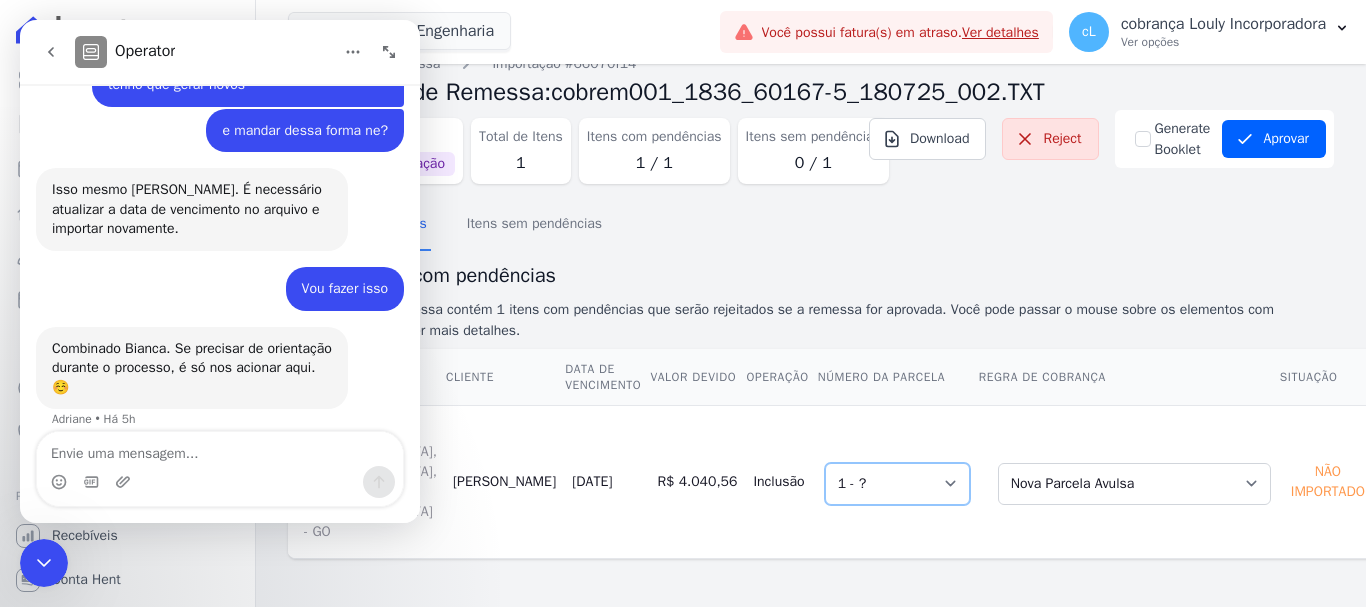 click on "Selecione uma
1 - ?" at bounding box center (897, 484) 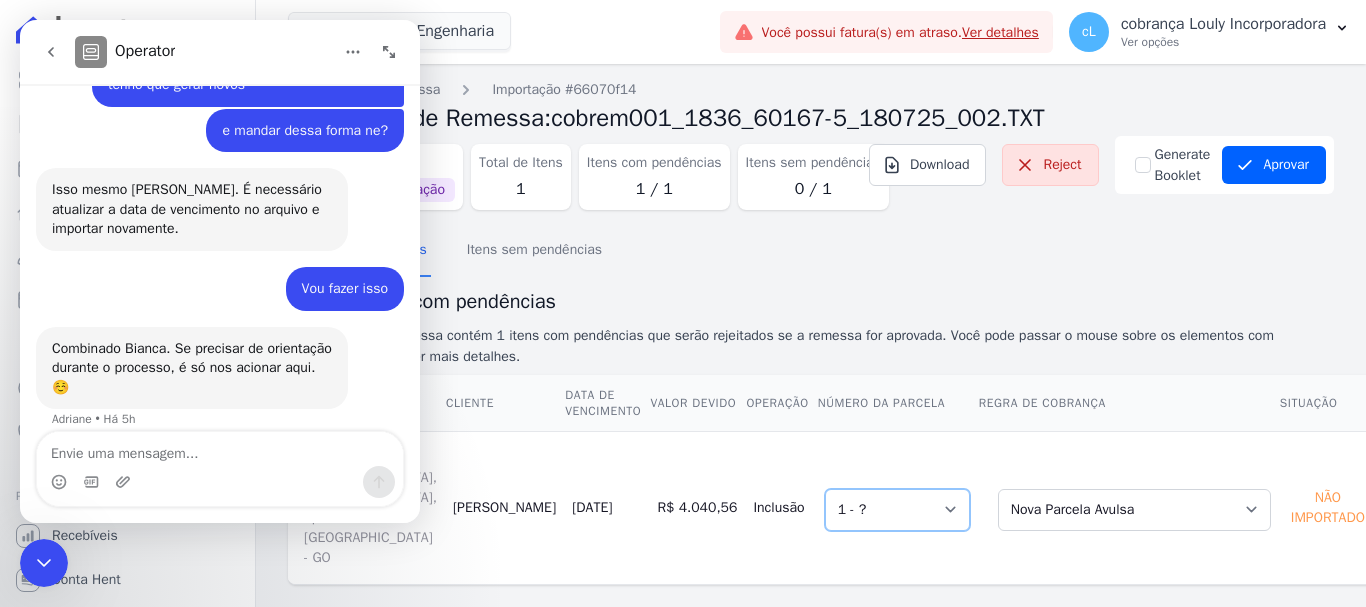 scroll, scrollTop: 0, scrollLeft: 0, axis: both 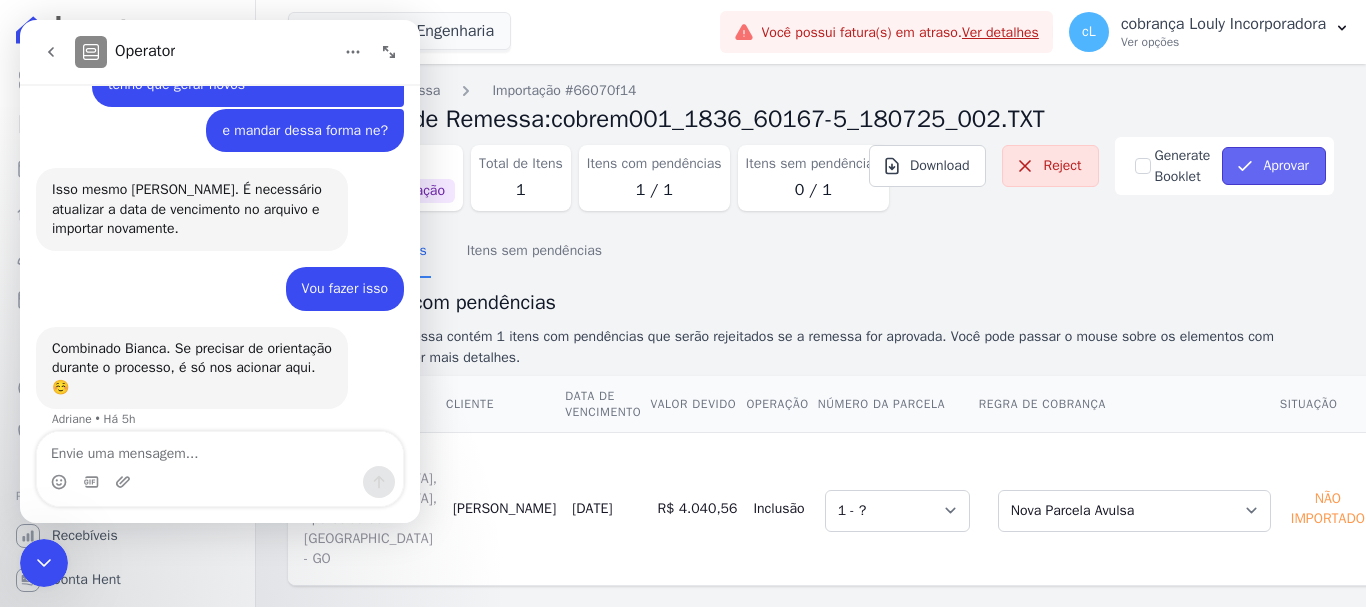 click on "Aprovar" at bounding box center [1274, 166] 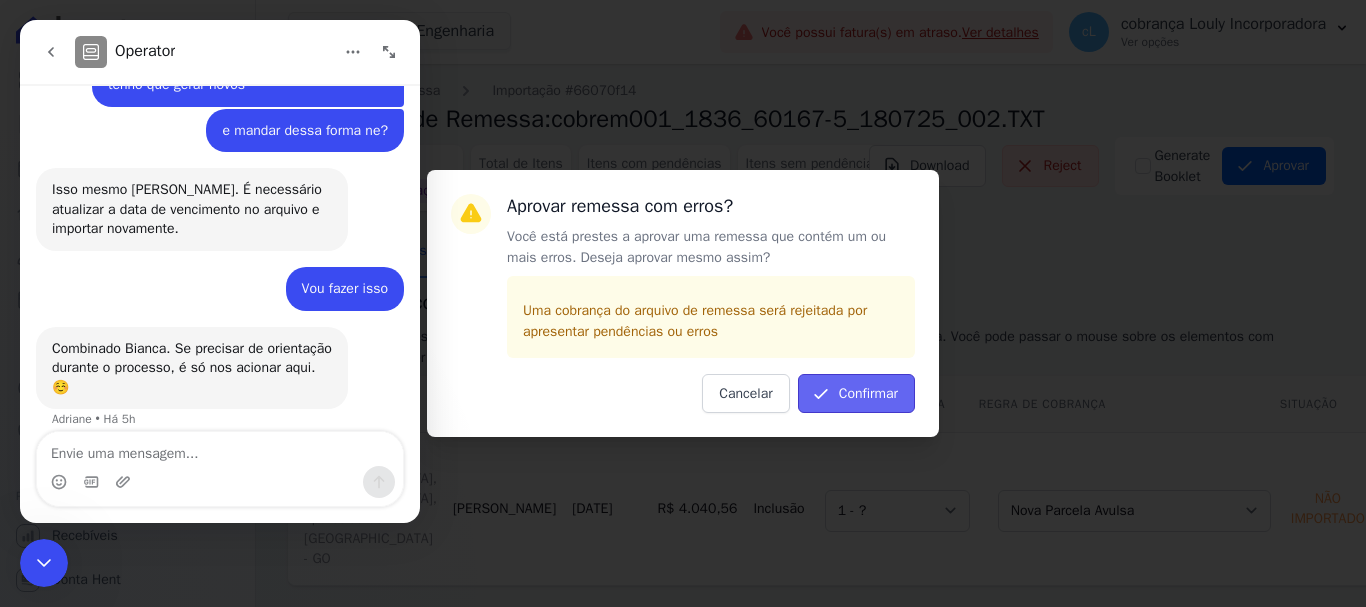 click on "Confirmar" at bounding box center [856, 393] 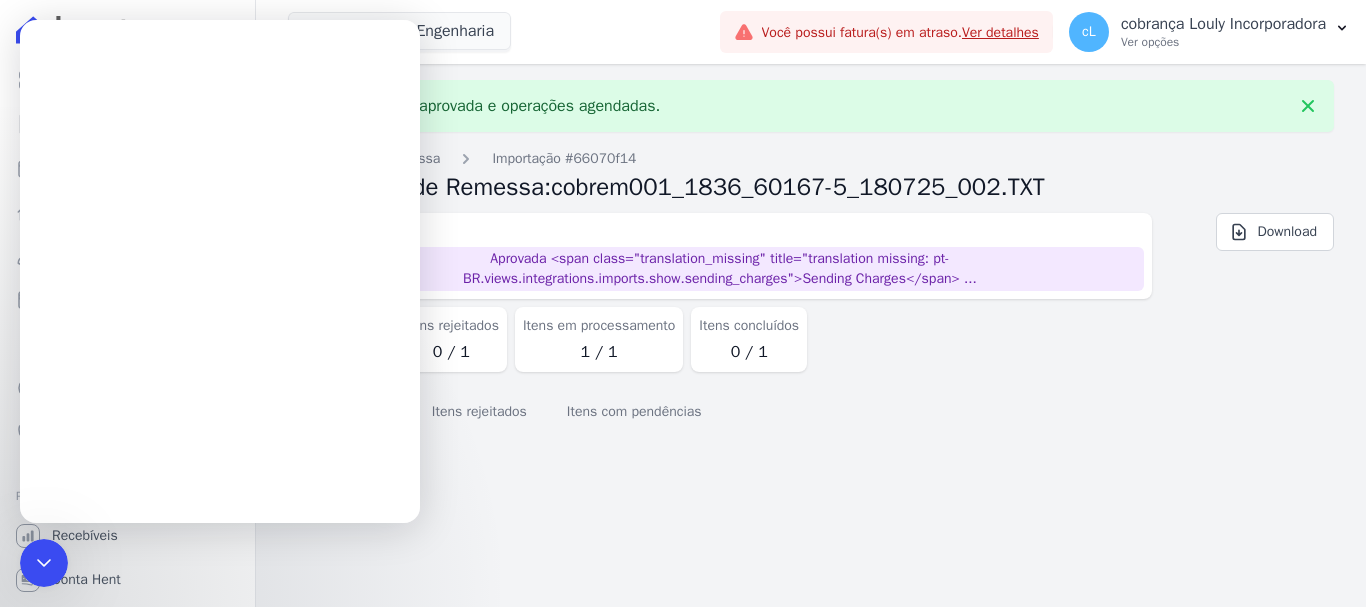 scroll, scrollTop: 0, scrollLeft: 0, axis: both 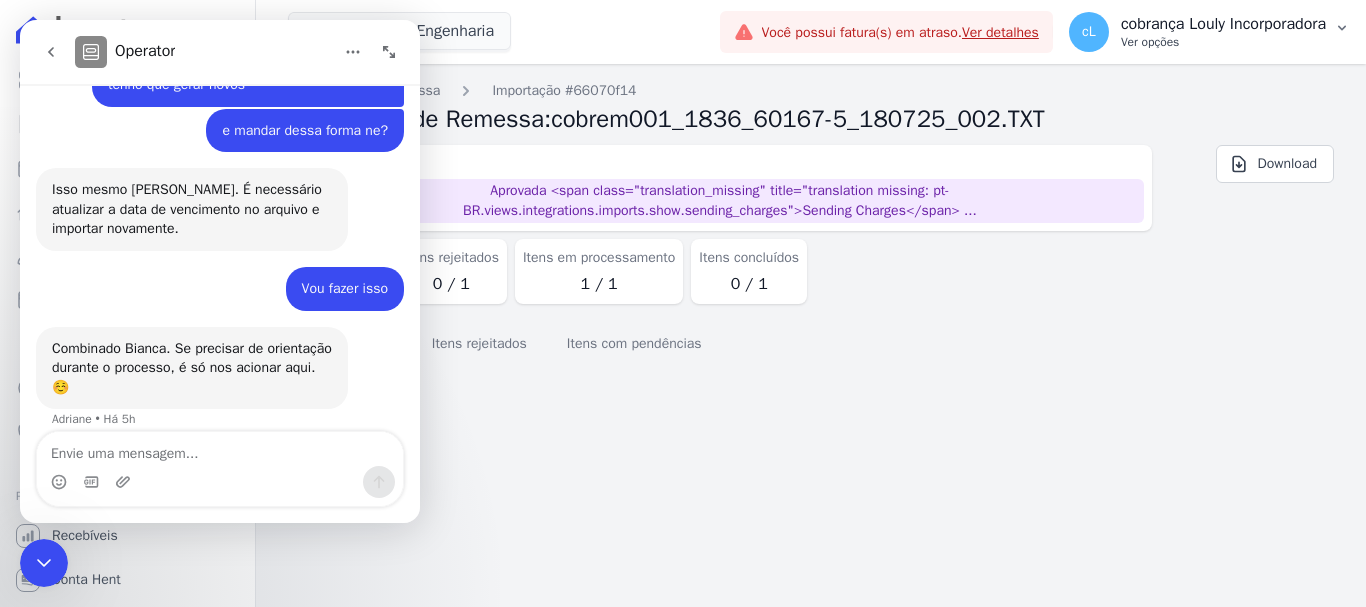 click on "cobrança Louly Incorporadora" at bounding box center (1223, 24) 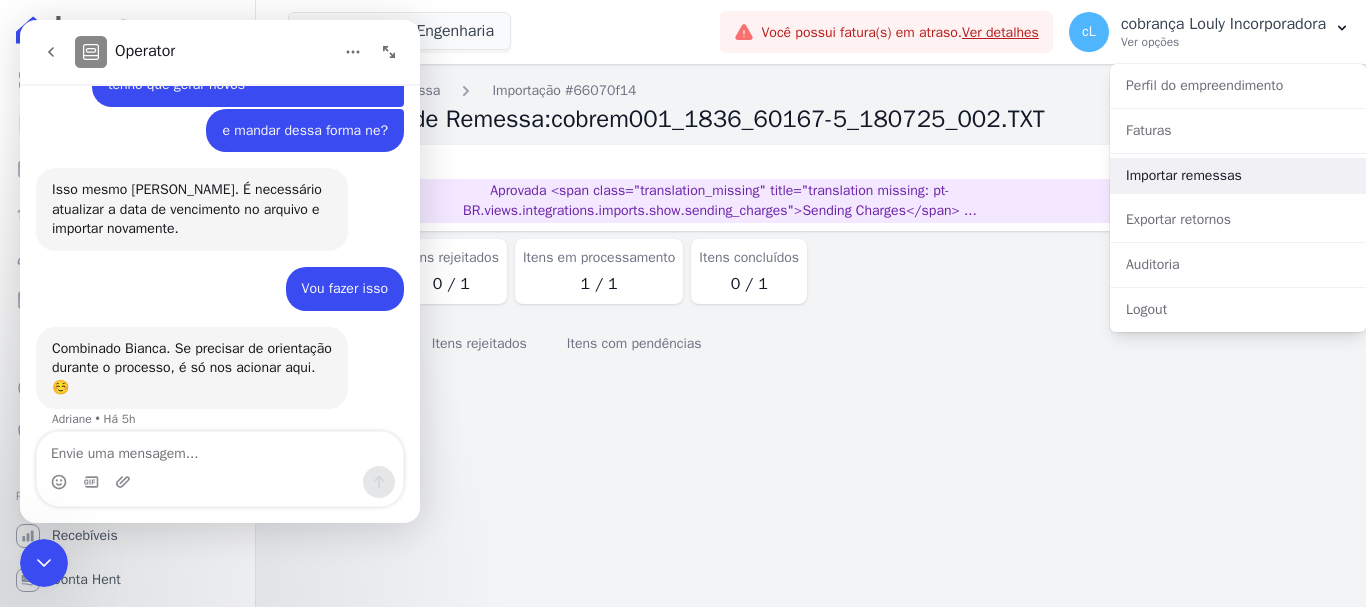 click on "Importar remessas" at bounding box center [1238, 176] 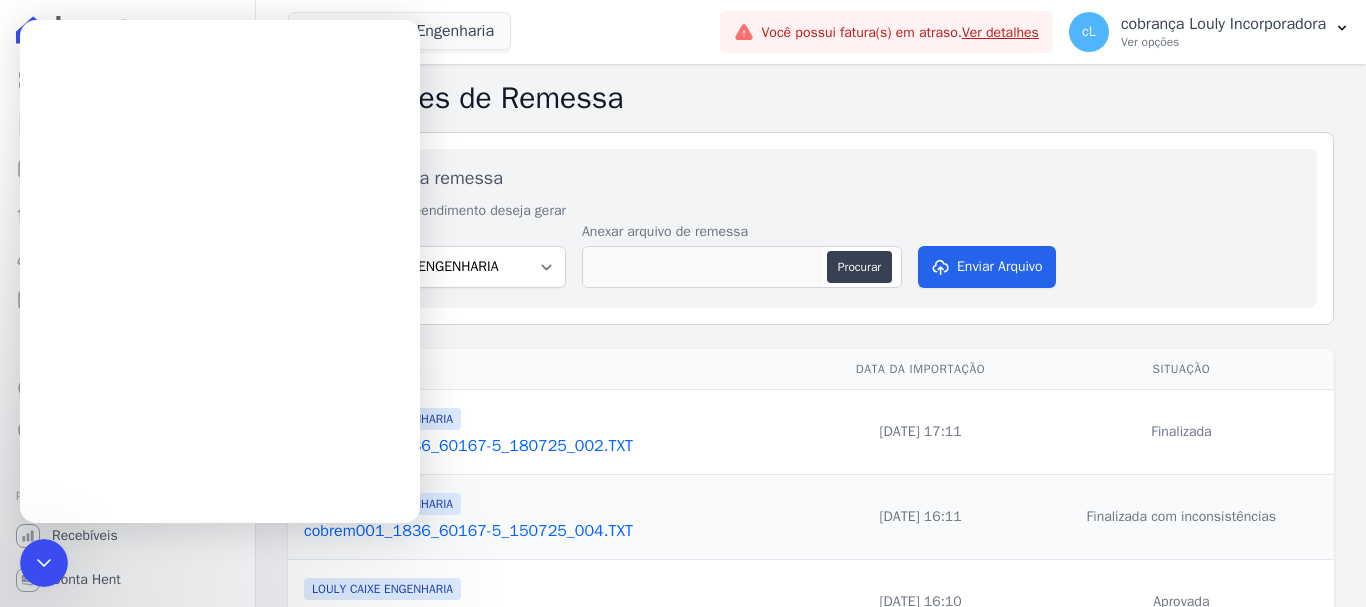 scroll, scrollTop: 0, scrollLeft: 0, axis: both 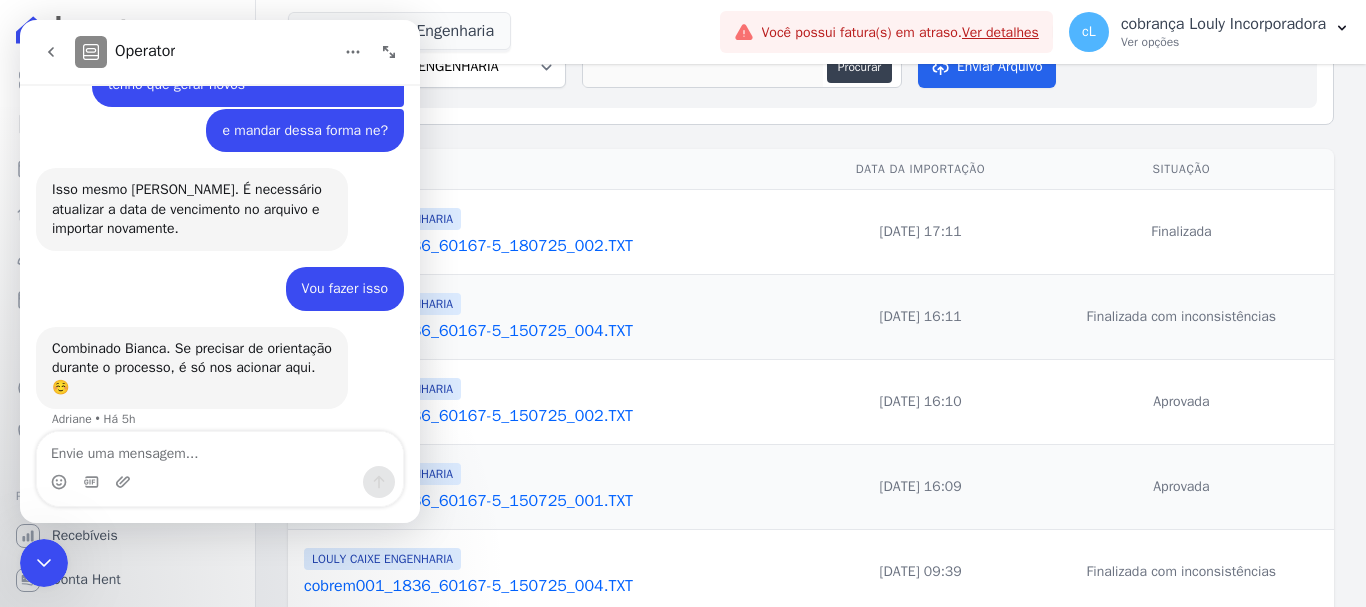click at bounding box center (353, 52) 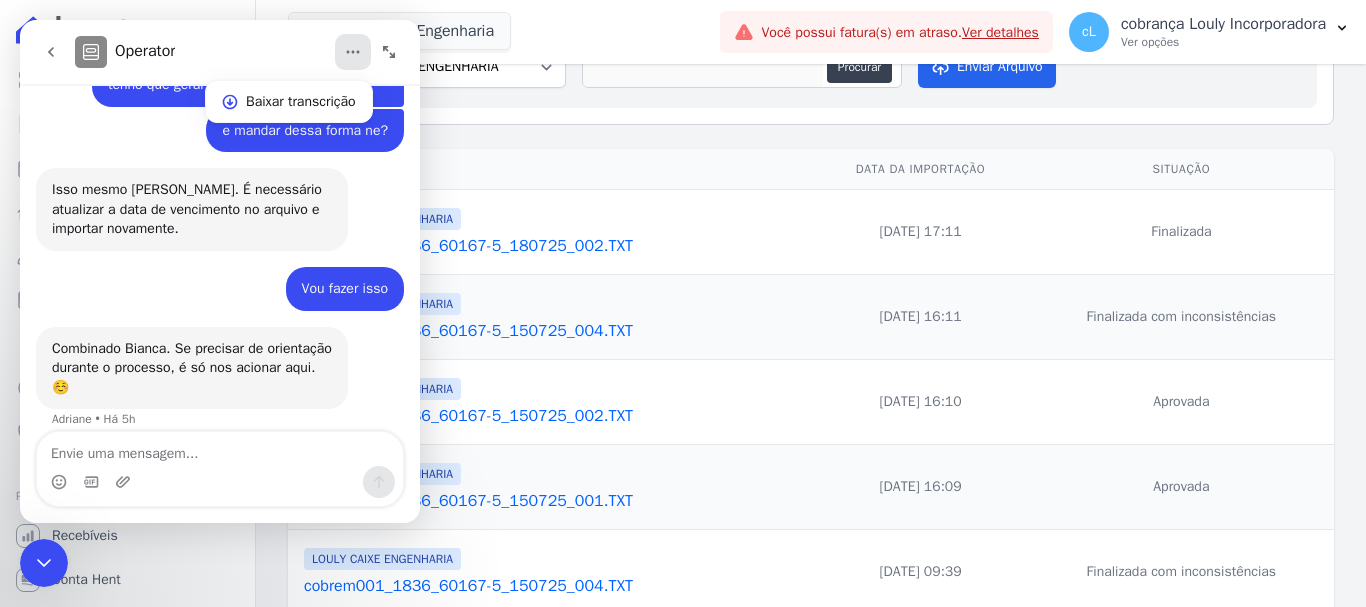 drag, startPoint x: 616, startPoint y: 225, endPoint x: 778, endPoint y: 213, distance: 162.44383 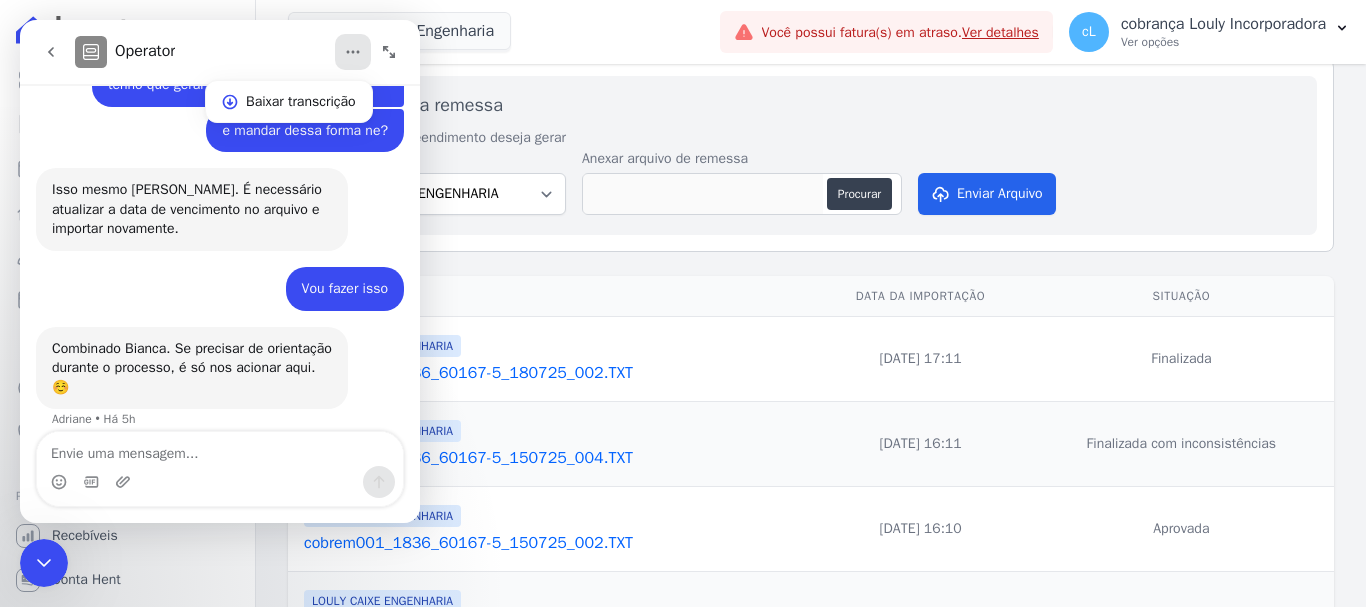 scroll, scrollTop: 0, scrollLeft: 0, axis: both 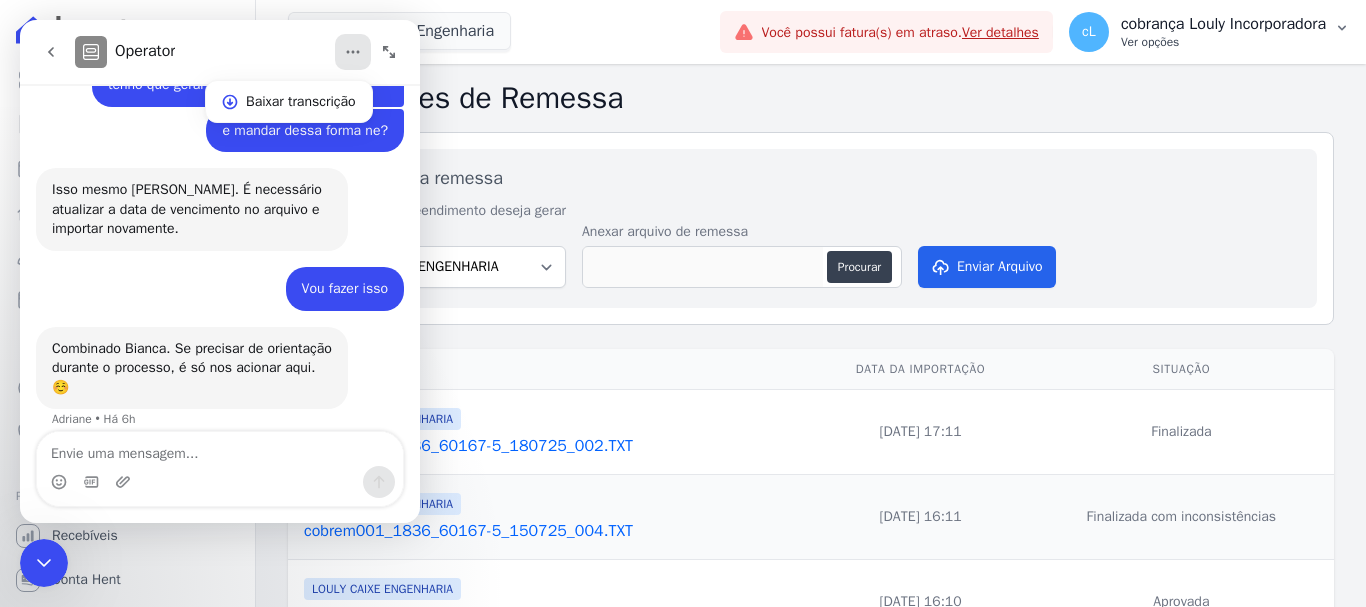 click on "cobrança Louly Incorporadora" at bounding box center (1223, 24) 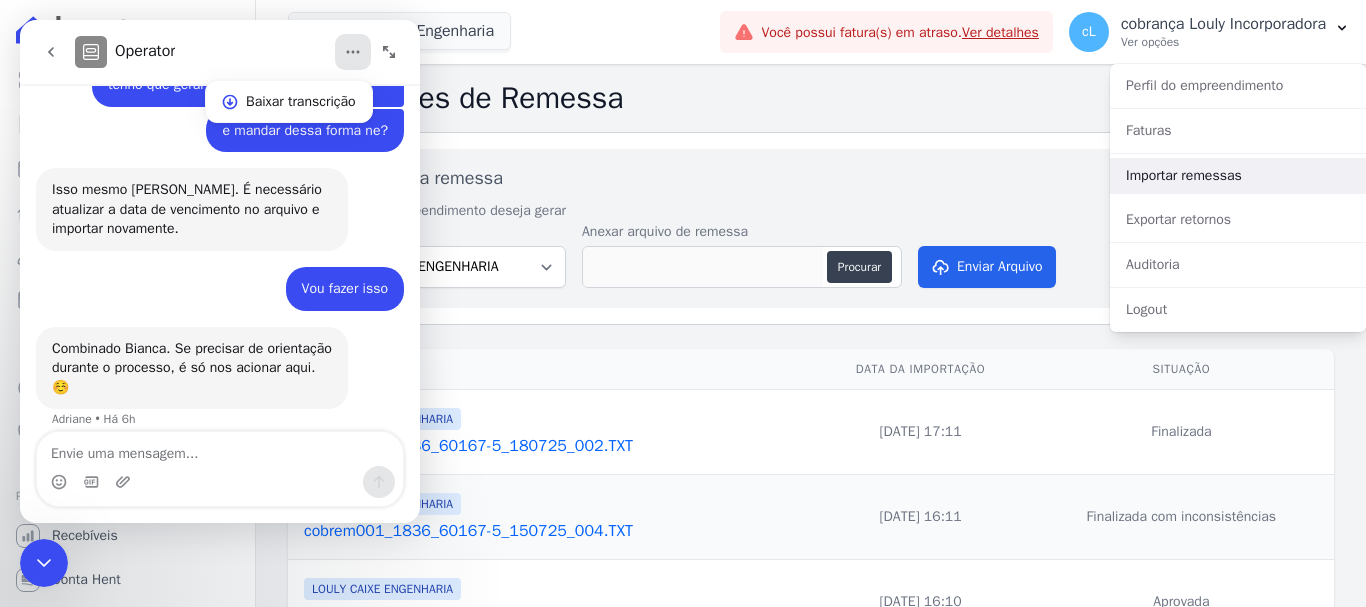 click on "Importar remessas" at bounding box center (1238, 176) 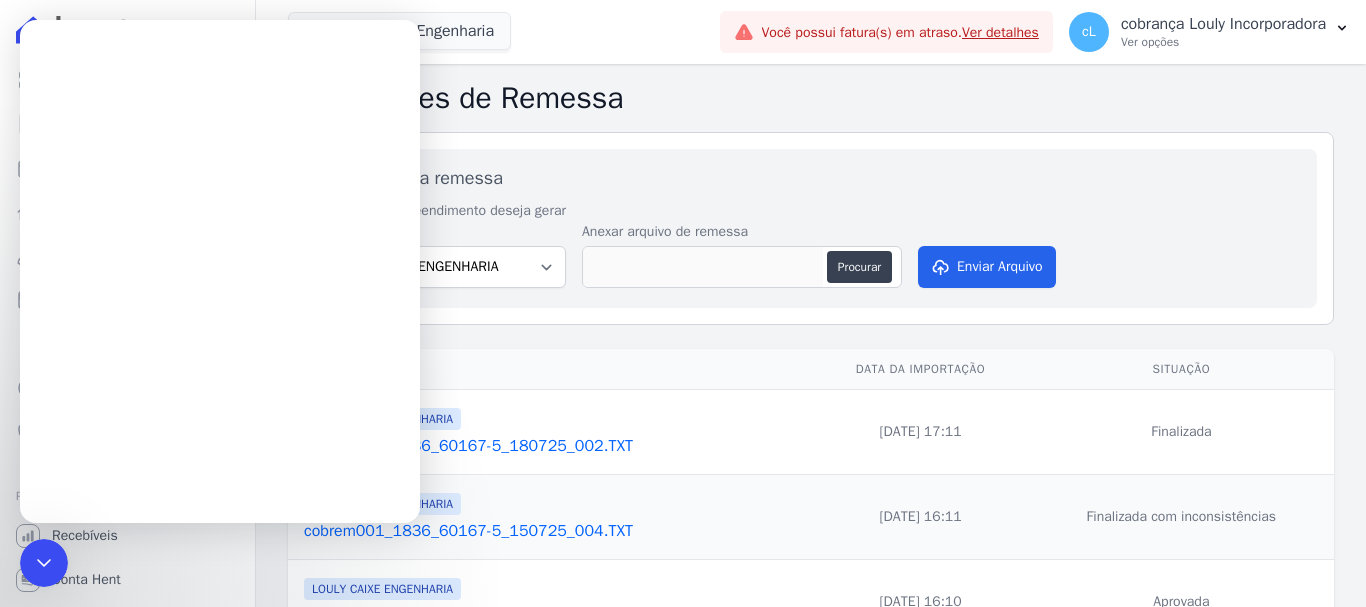 scroll, scrollTop: 0, scrollLeft: 0, axis: both 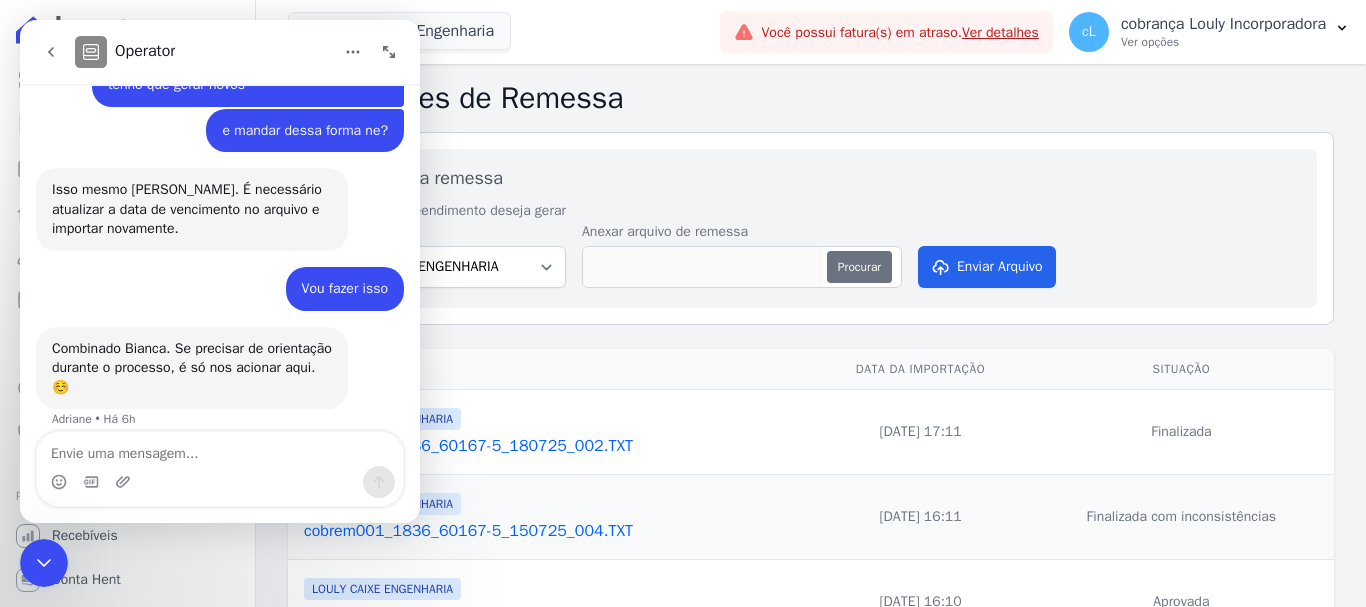 click on "Procurar" at bounding box center [859, 267] 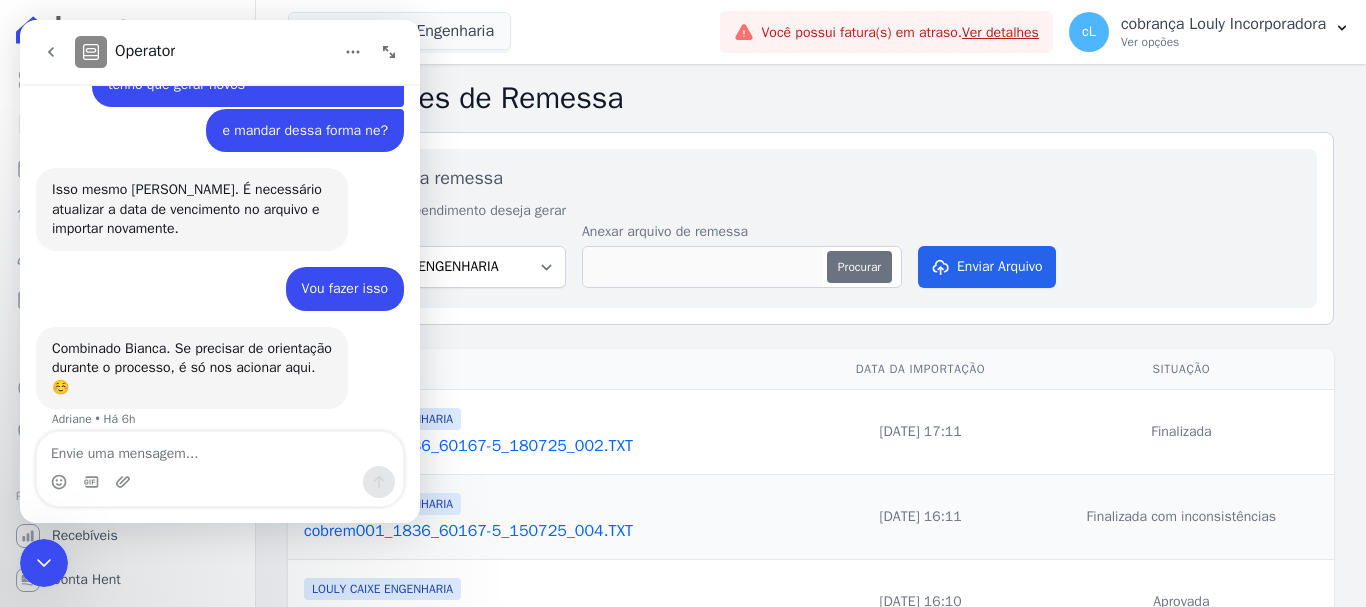 type on "cobrem001_1836_60167-5_180725_003.TXT" 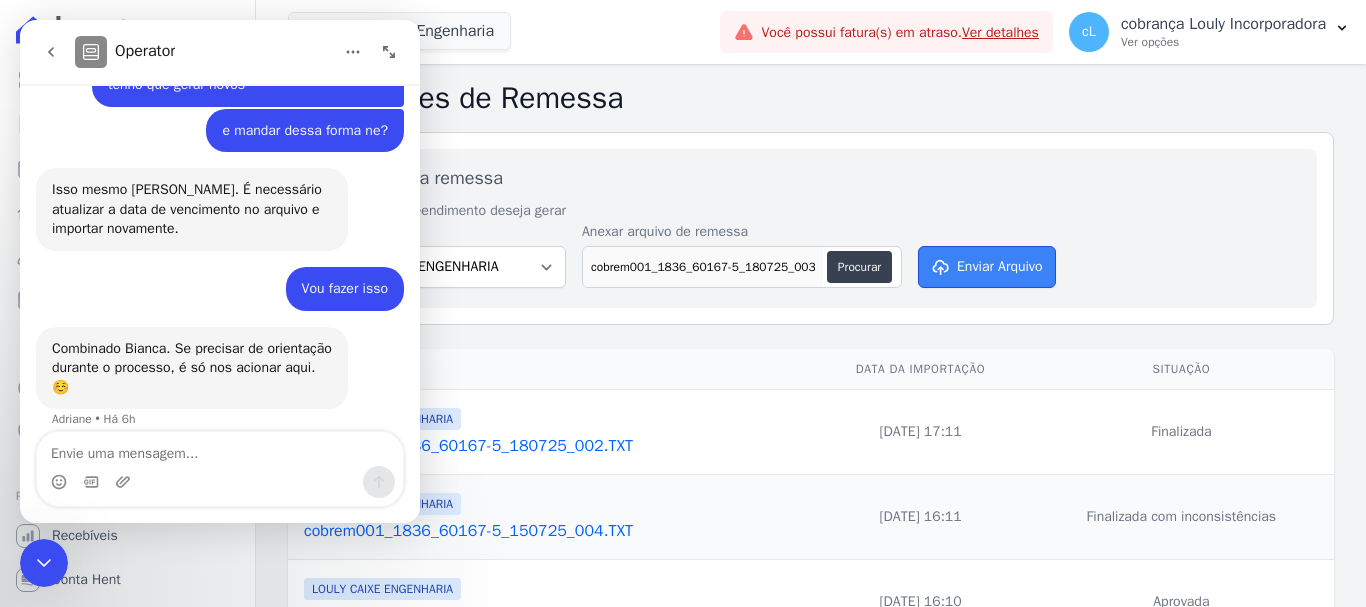 click on "Enviar Arquivo" at bounding box center (987, 267) 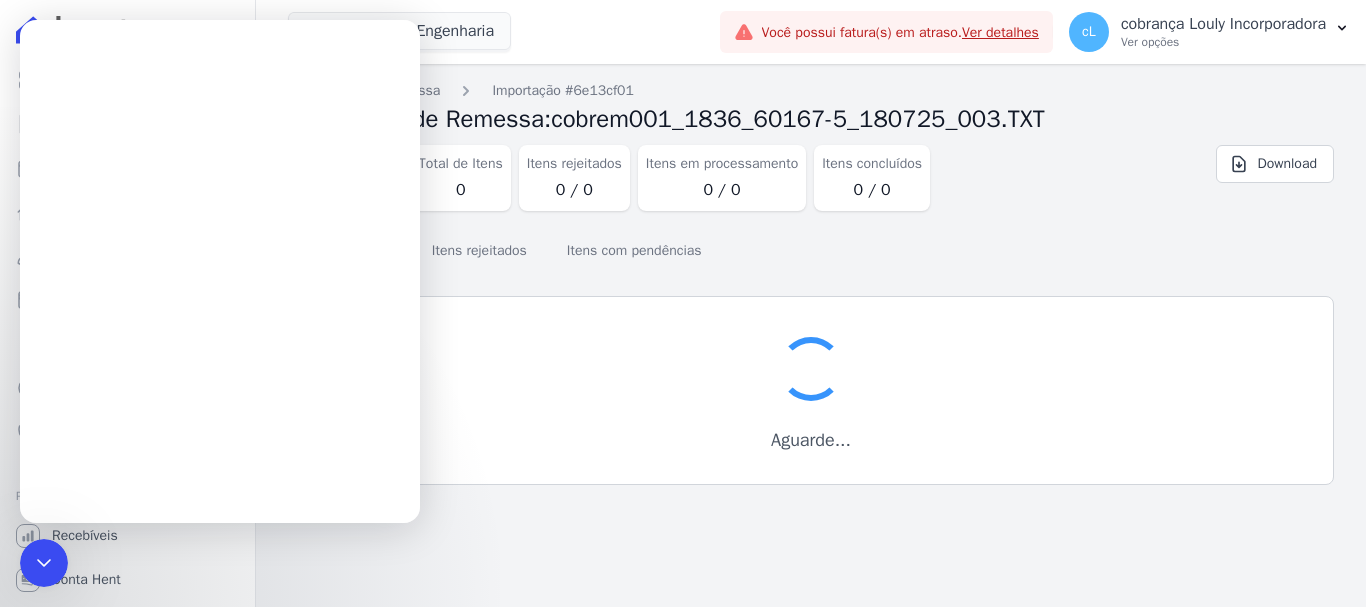 scroll, scrollTop: 0, scrollLeft: 0, axis: both 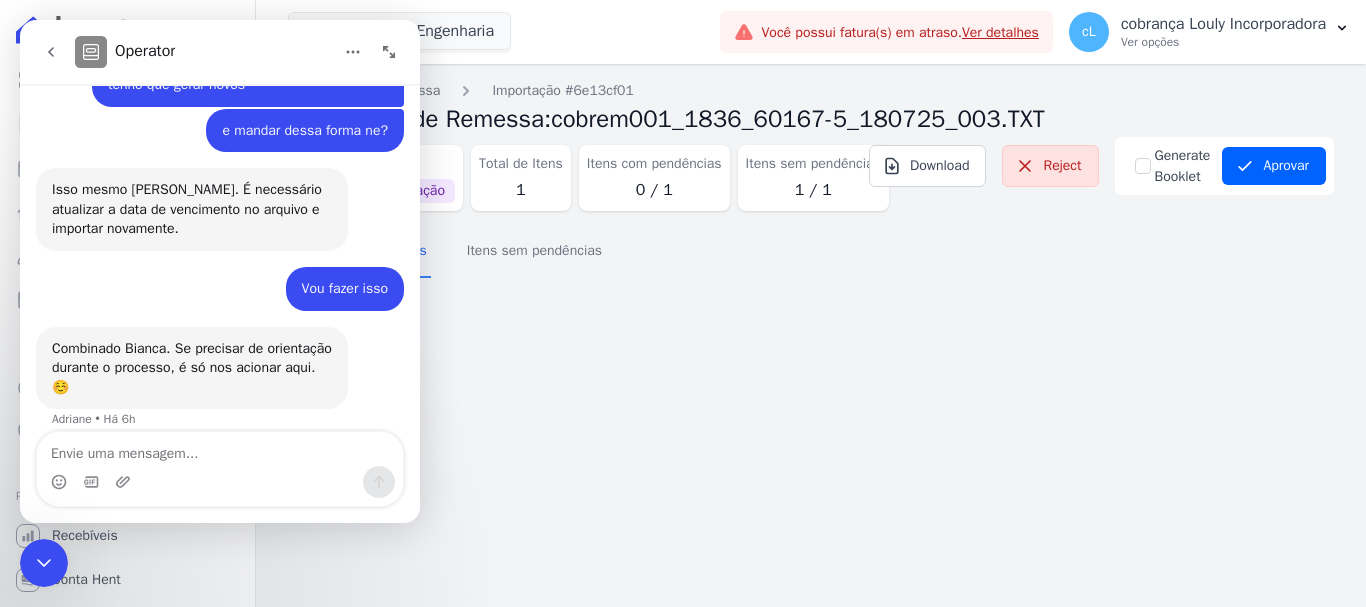 click on "Situação
Aguardando aprovação
Total de Itens
1
Itens com pendências
0 / 1
Itens sem pendências
1 / 1" at bounding box center [592, 174] 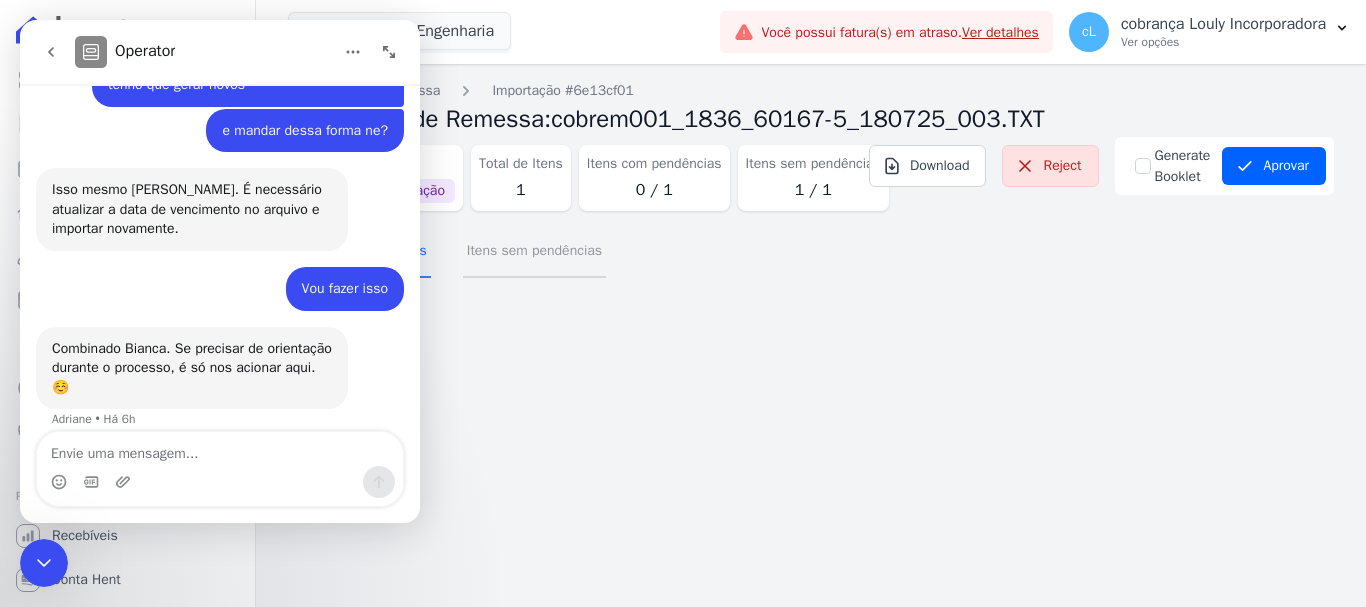 click on "Itens sem pendências" at bounding box center (534, 252) 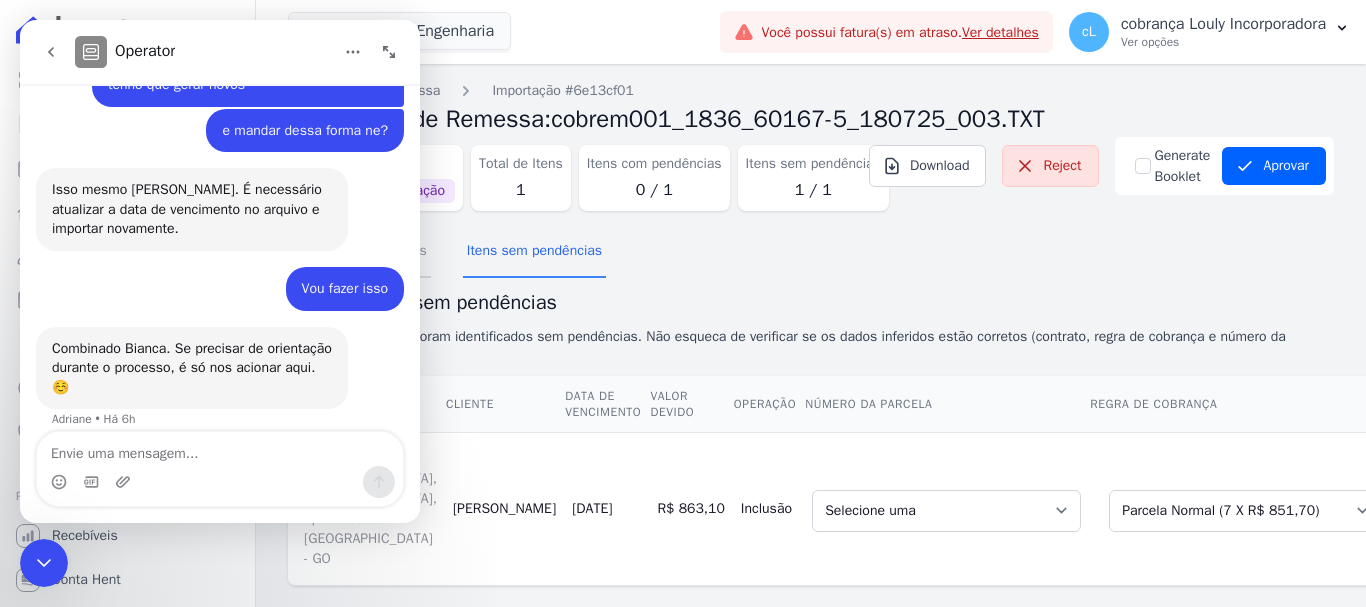 click on "Itens com pendências" at bounding box center (359, 252) 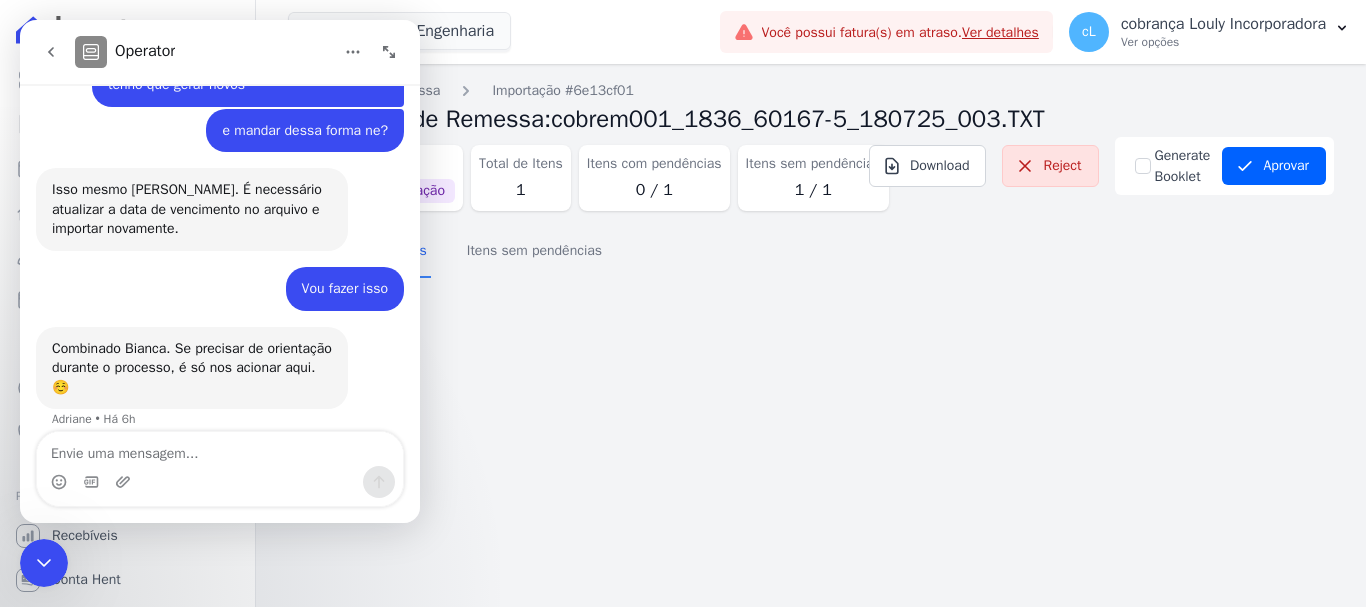drag, startPoint x: 838, startPoint y: 91, endPoint x: 803, endPoint y: 87, distance: 35.22783 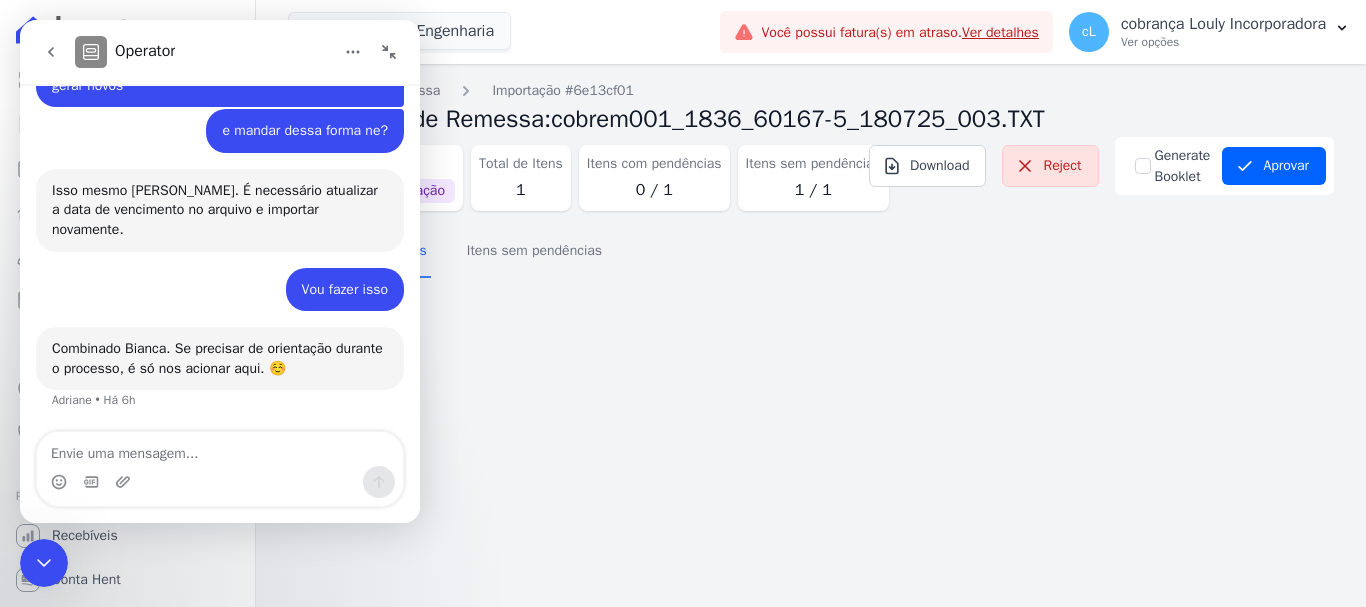 scroll, scrollTop: 2055, scrollLeft: 0, axis: vertical 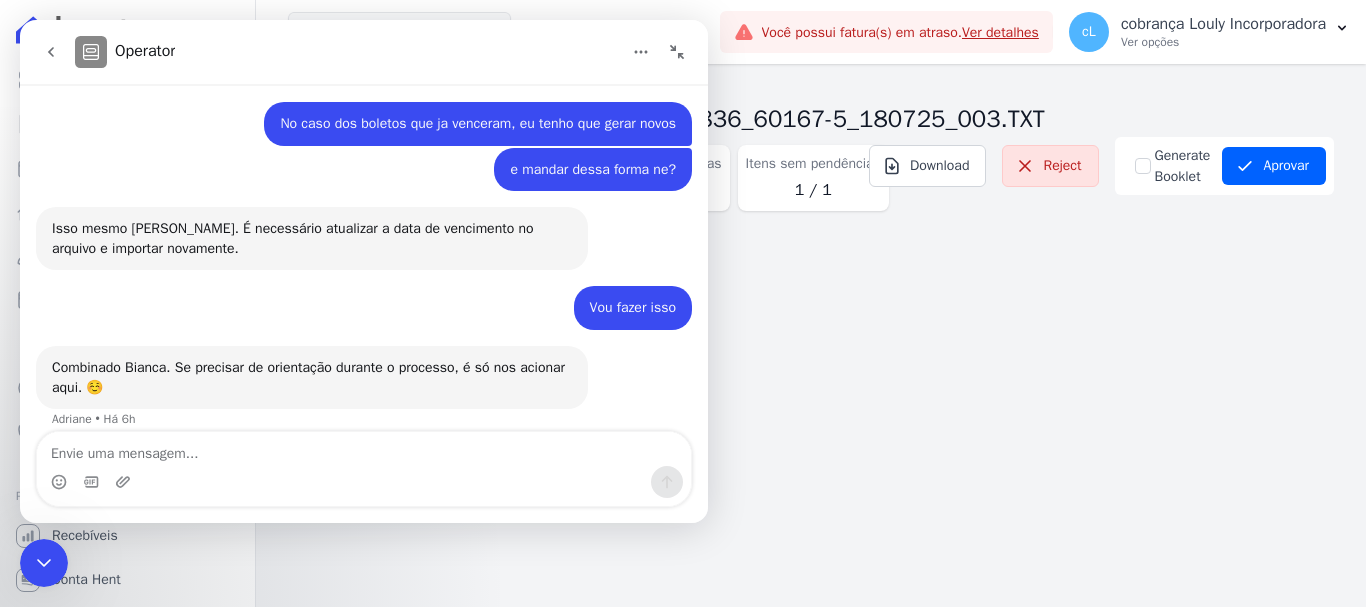drag, startPoint x: 685, startPoint y: 52, endPoint x: 714, endPoint y: 92, distance: 49.40648 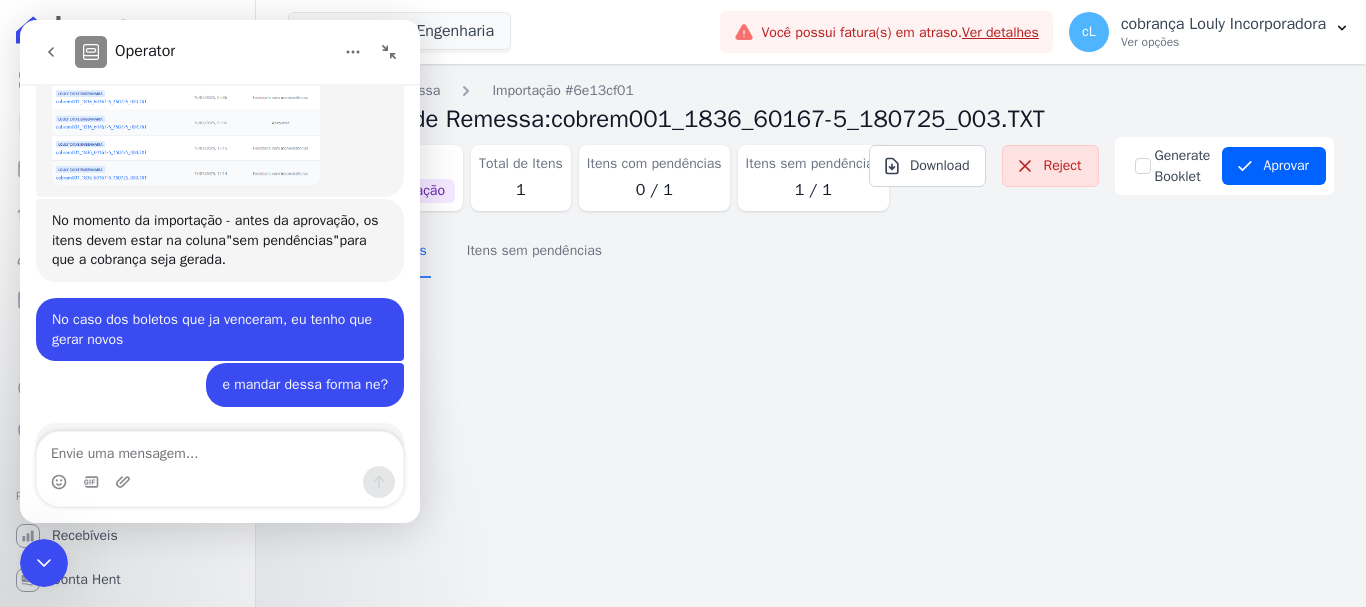 scroll, scrollTop: 2388, scrollLeft: 0, axis: vertical 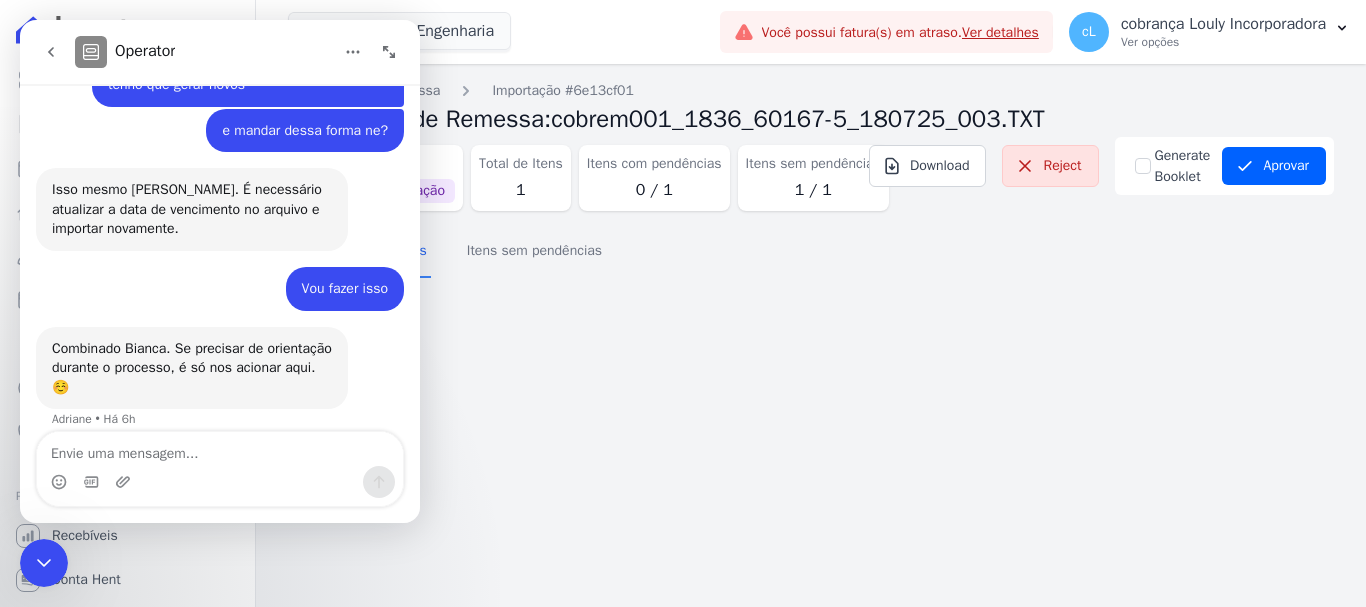 drag, startPoint x: 732, startPoint y: 356, endPoint x: 707, endPoint y: 283, distance: 77.16217 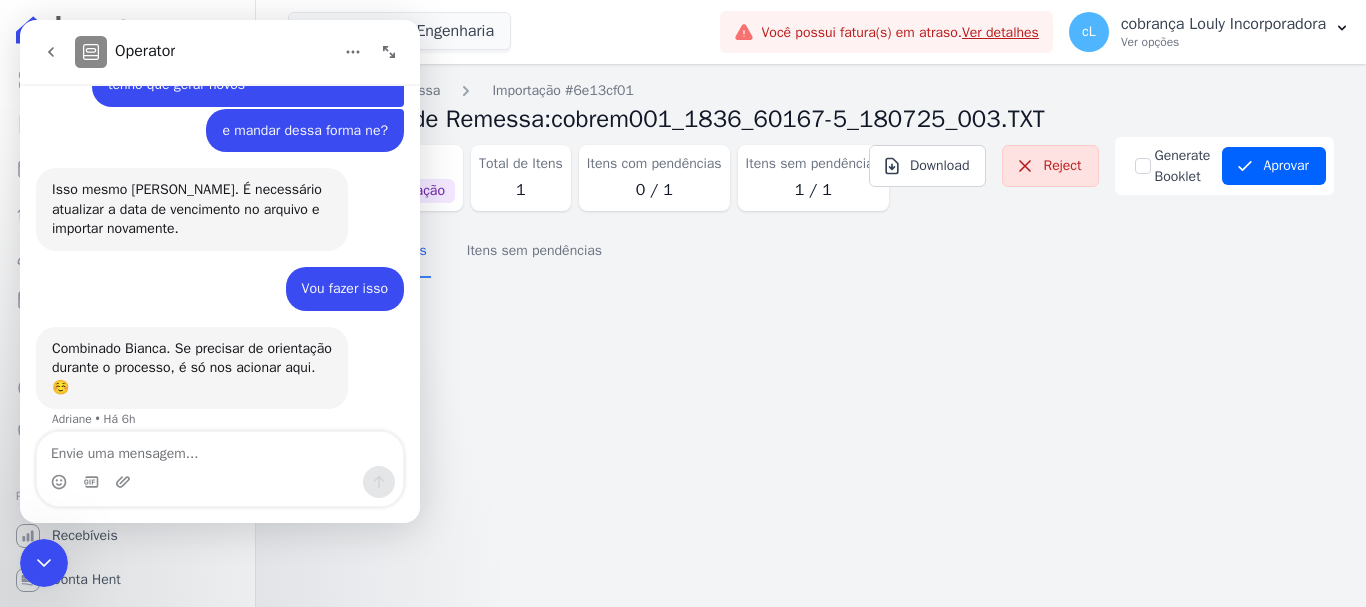 drag, startPoint x: 668, startPoint y: 183, endPoint x: 627, endPoint y: 202, distance: 45.188496 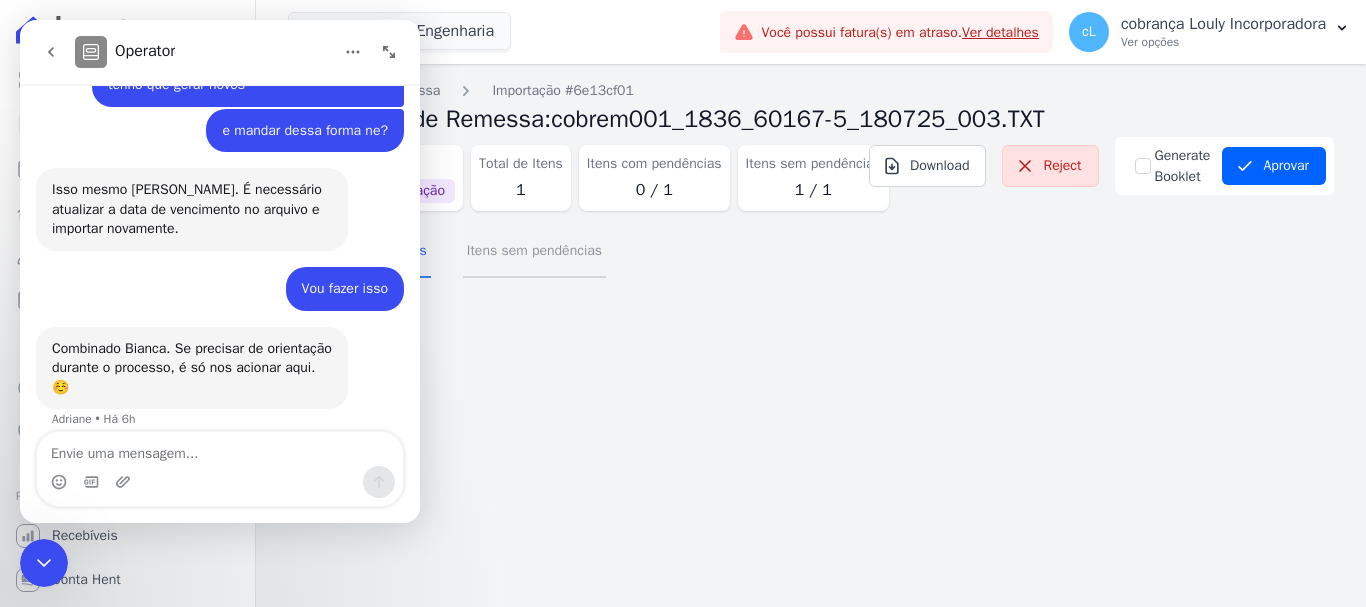 click on "Itens sem pendências" at bounding box center [534, 252] 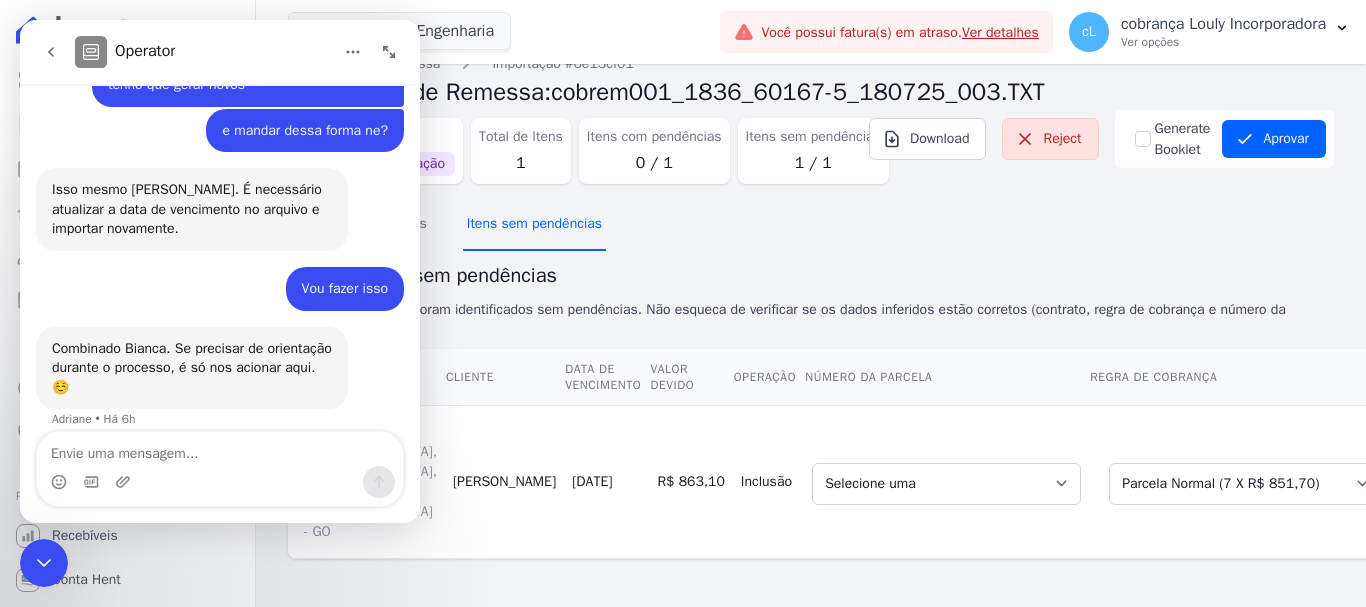scroll, scrollTop: 195, scrollLeft: 0, axis: vertical 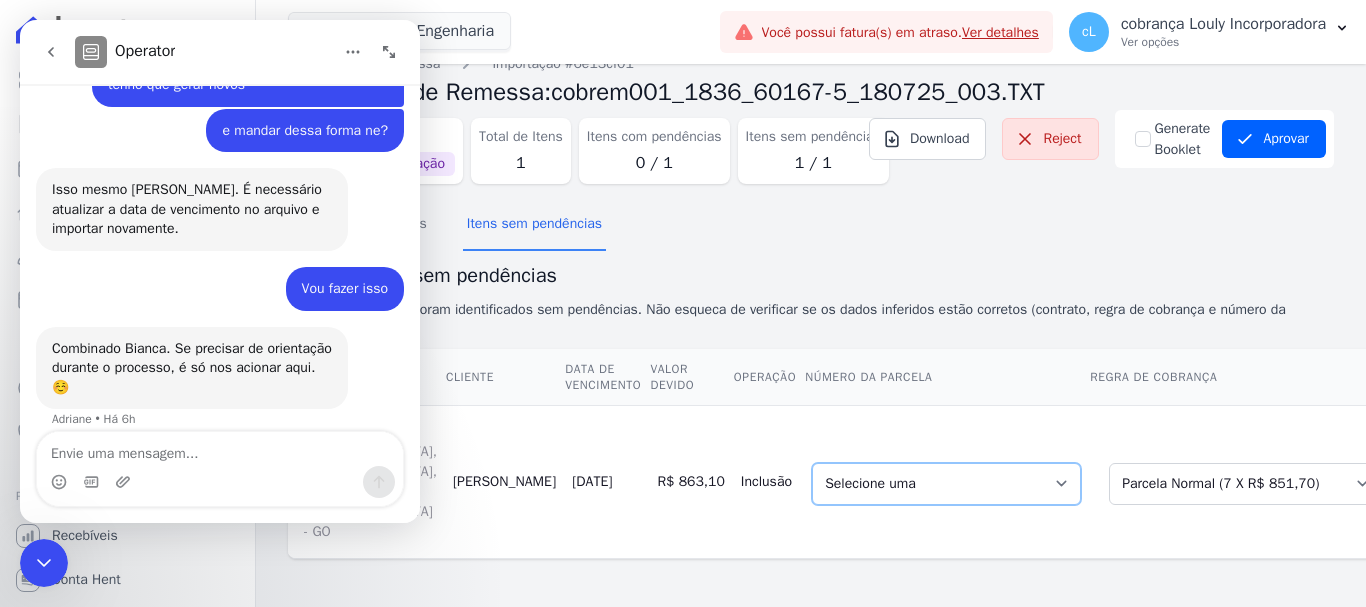 click on "Selecione uma
6 - 15/08/2025 - R$ 851,70 - Agendado
7 - 15/09/2025 - R$ 851,70 - Agendado" at bounding box center [946, 484] 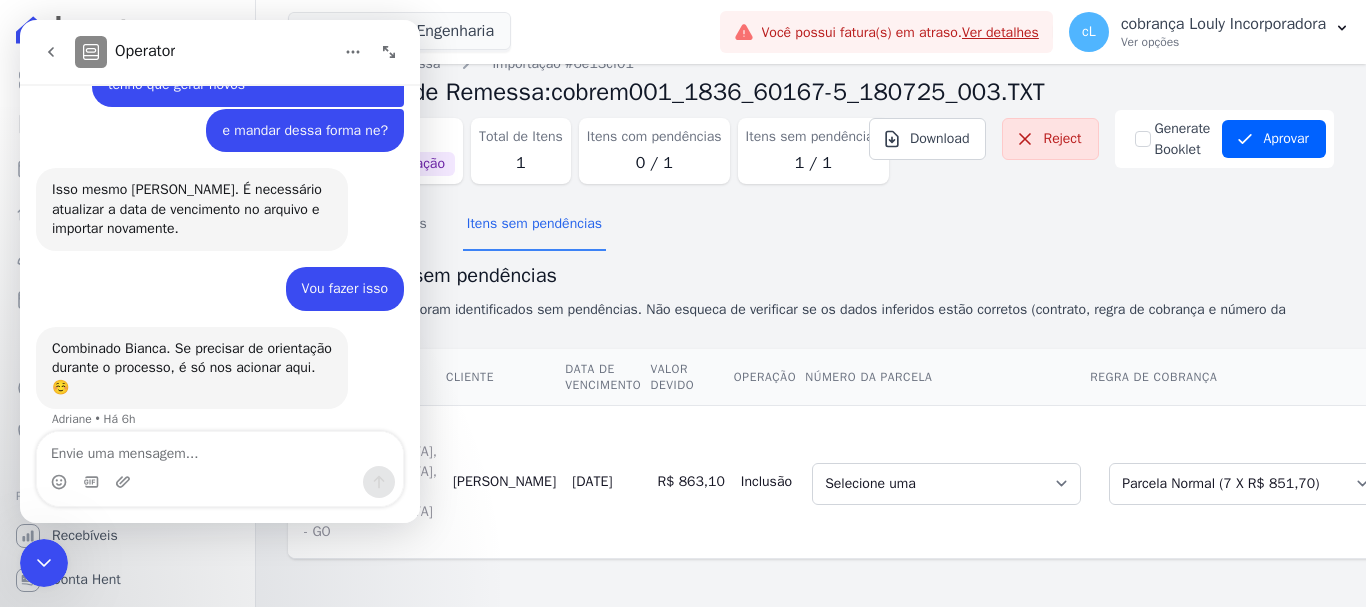 click on "Selecione uma
6 - 15/08/2025 - R$ 851,70 - Agendado
7 - 15/09/2025 - R$ 851,70 - Agendado" at bounding box center (946, 481) 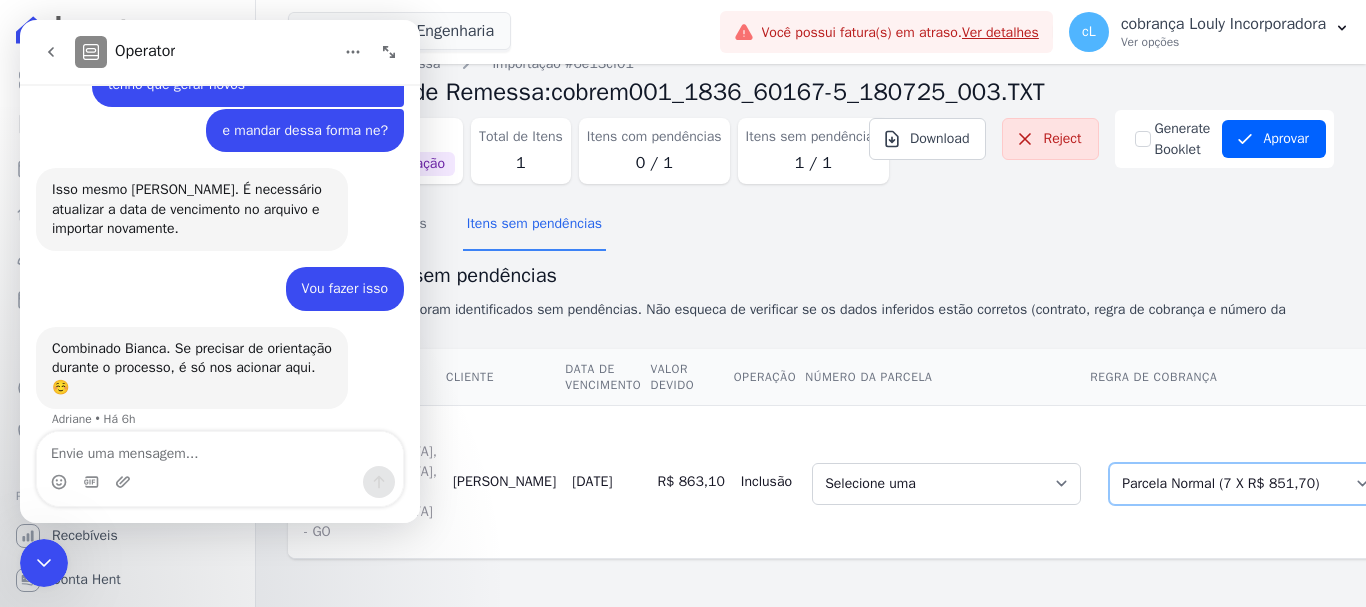 click on "Selecione uma
Nova Parcela Avulsa
Parcela Avulsa Existente
Parcela Normal (25 X R$ 1.021,01)
Intercalada (3 X R$ 1.000,00)
Sinal (3 X R$ 5.105,06)
Parcela Normal (1 X R$ 10.496,00)
Parcela Normal (7 X R$ 851,70)" at bounding box center [1245, 484] 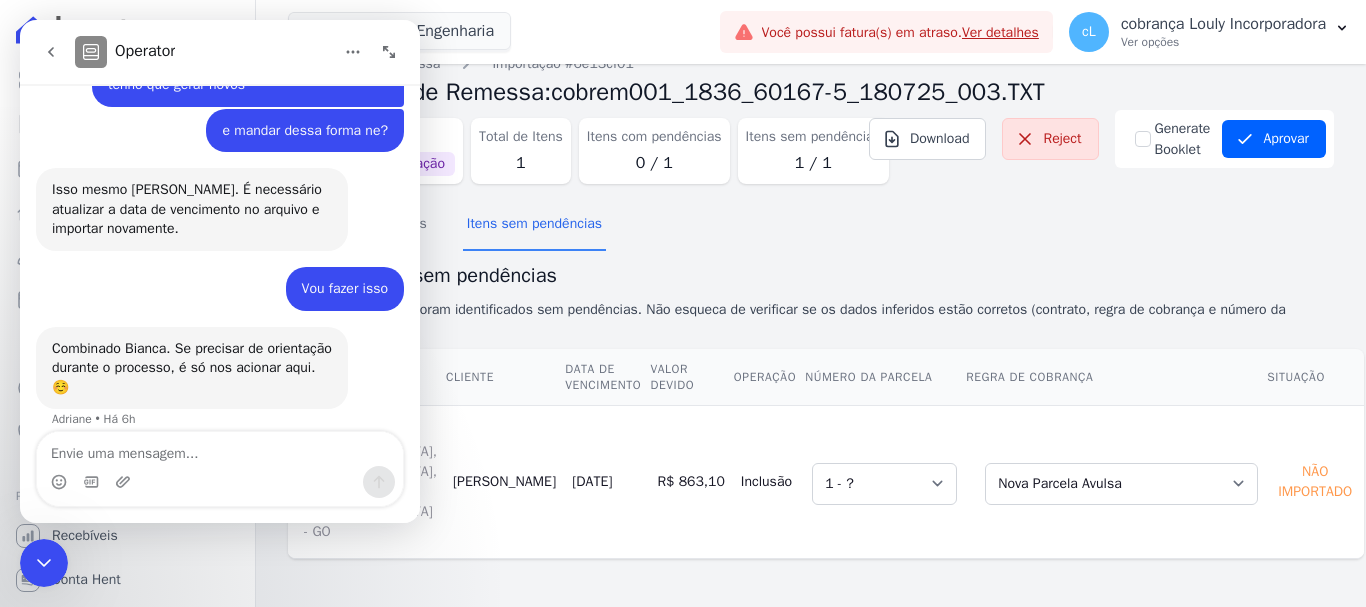 scroll, scrollTop: 0, scrollLeft: 0, axis: both 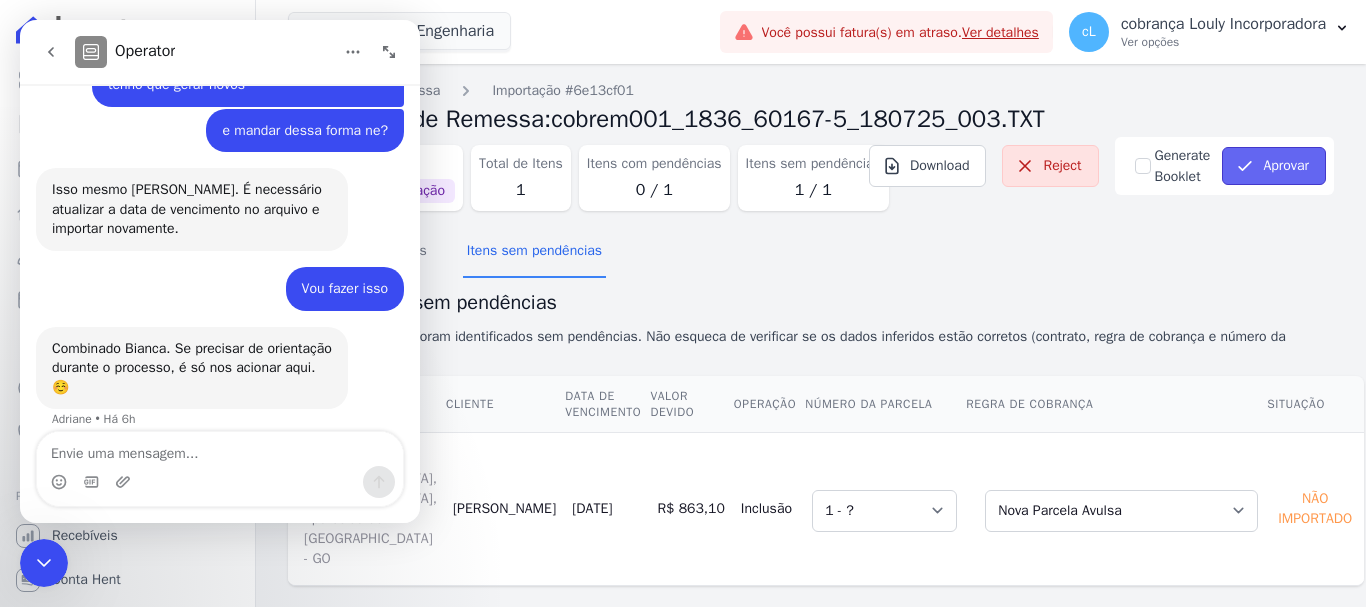 click on "Aprovar" at bounding box center (1274, 166) 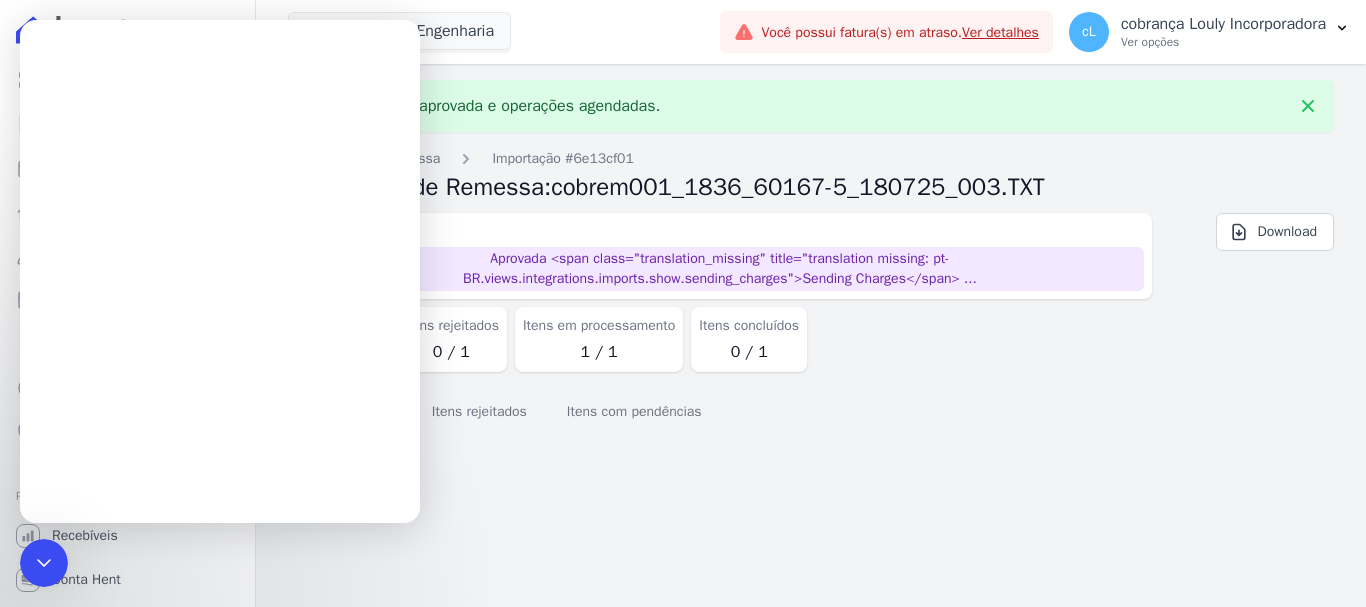 scroll, scrollTop: 0, scrollLeft: 0, axis: both 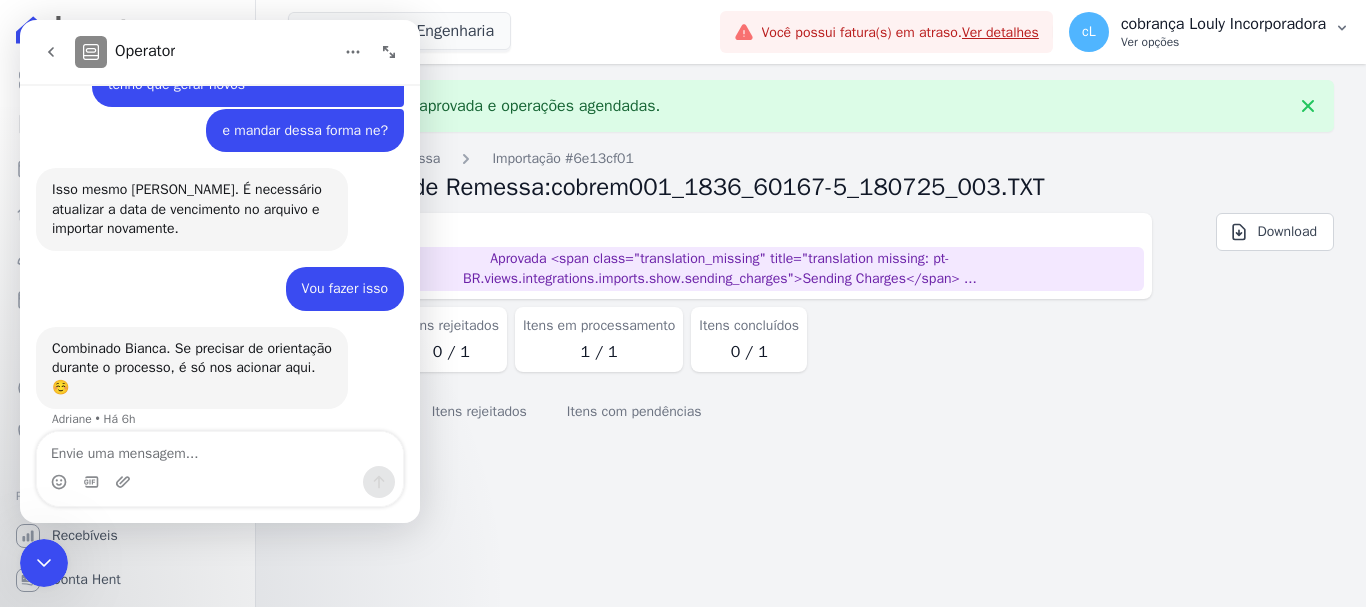 click on "cL
cobrança Louly Incorporadora
Ver opções" at bounding box center (1209, 32) 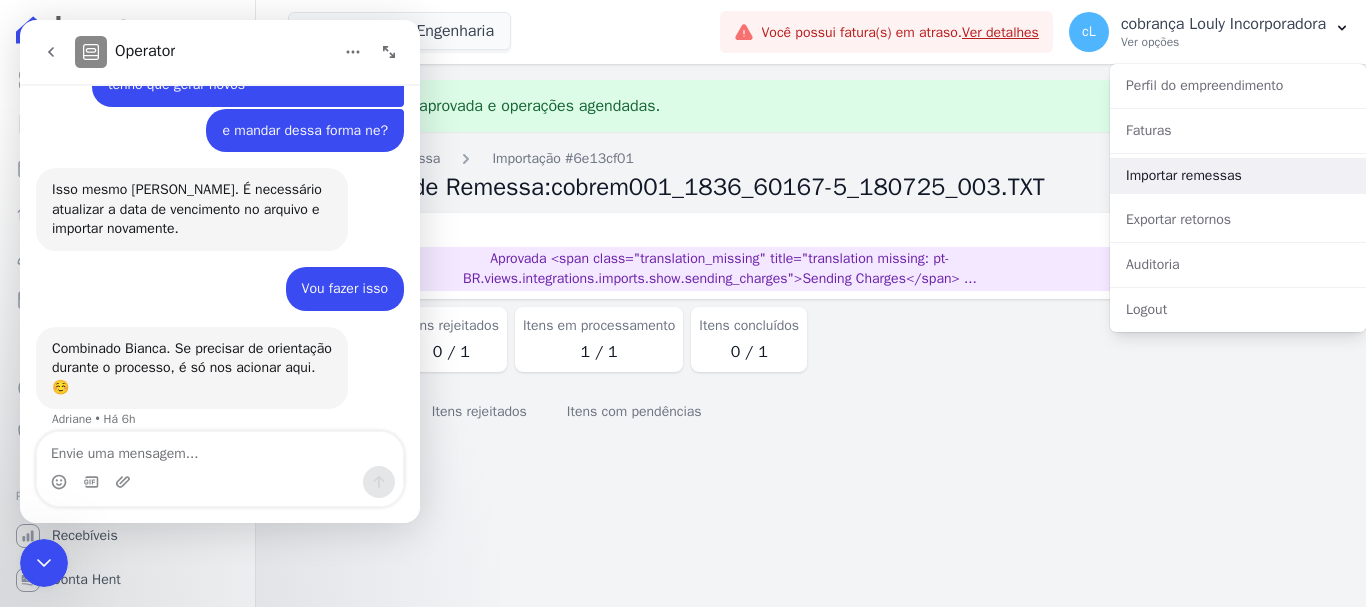 drag, startPoint x: 1198, startPoint y: 181, endPoint x: 1241, endPoint y: 180, distance: 43.011627 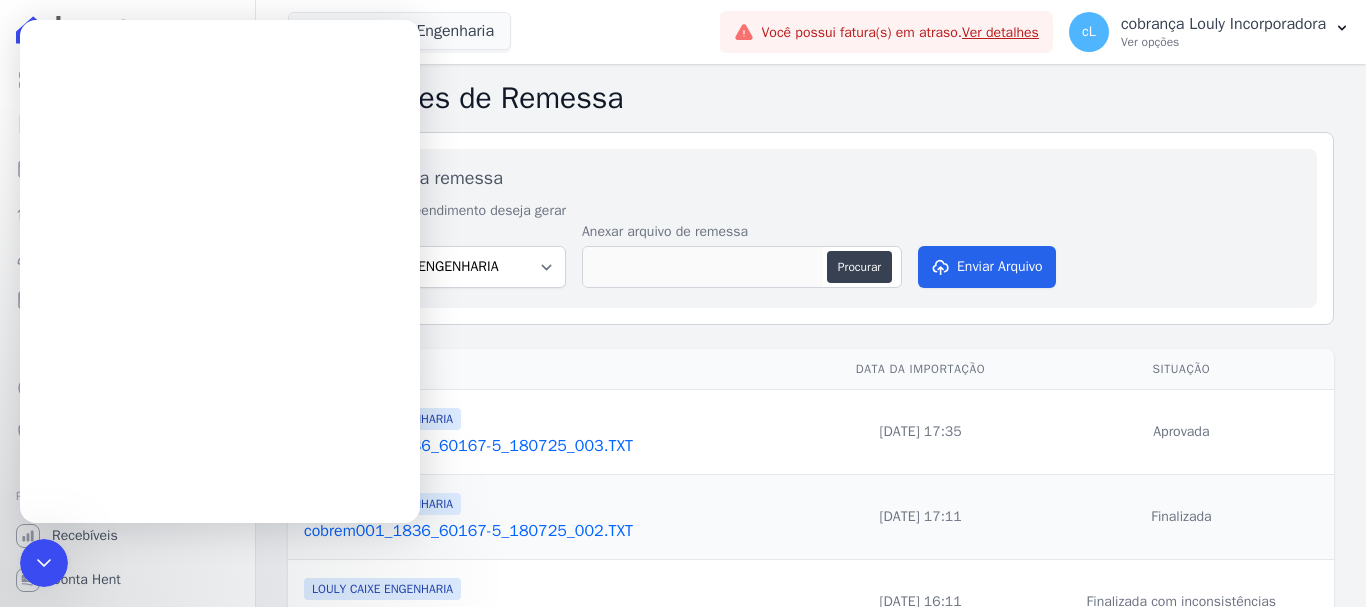 scroll, scrollTop: 0, scrollLeft: 0, axis: both 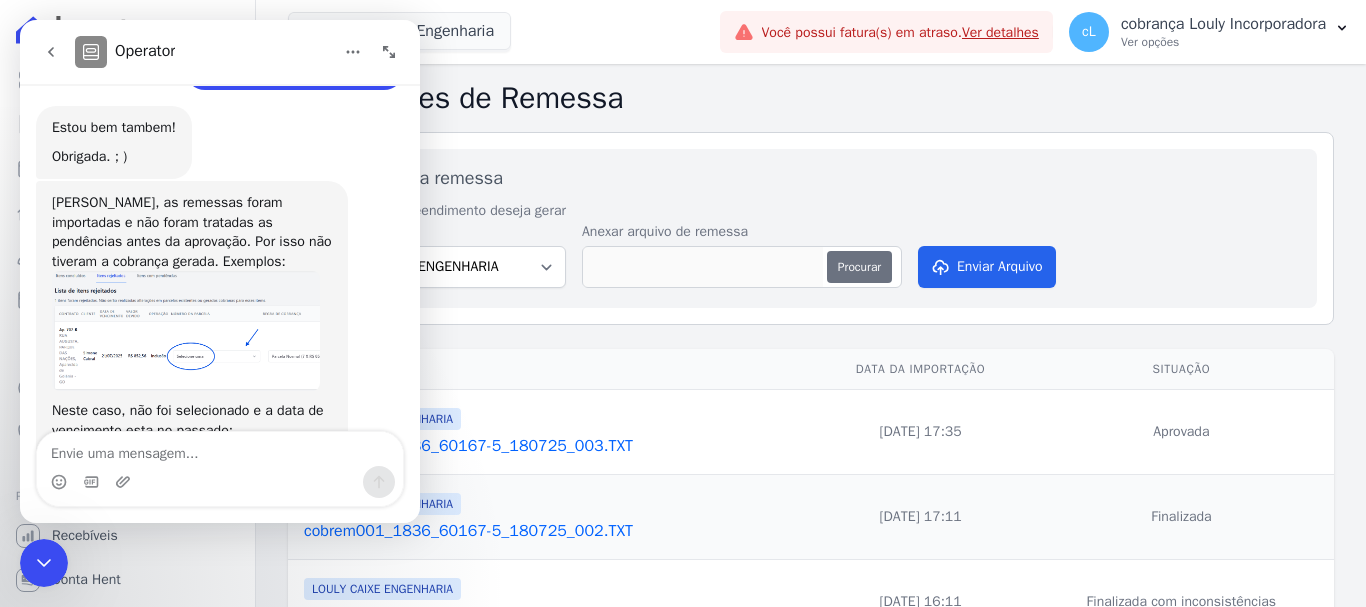 click on "Procurar" at bounding box center (859, 267) 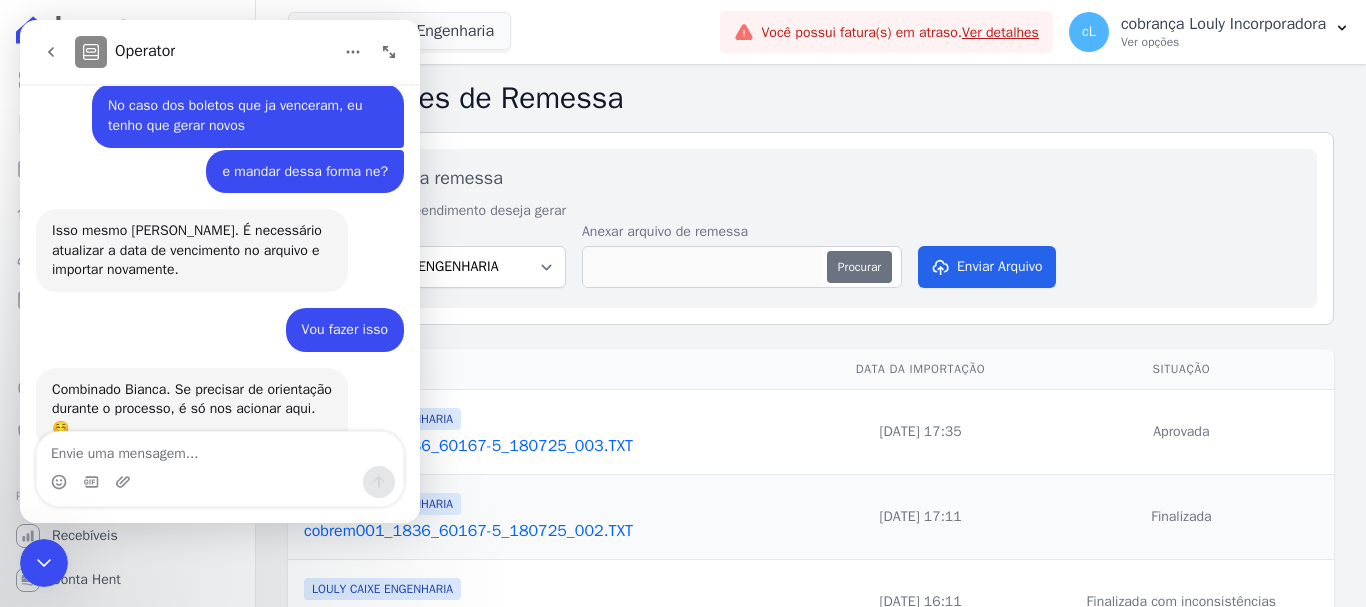 scroll, scrollTop: 2388, scrollLeft: 0, axis: vertical 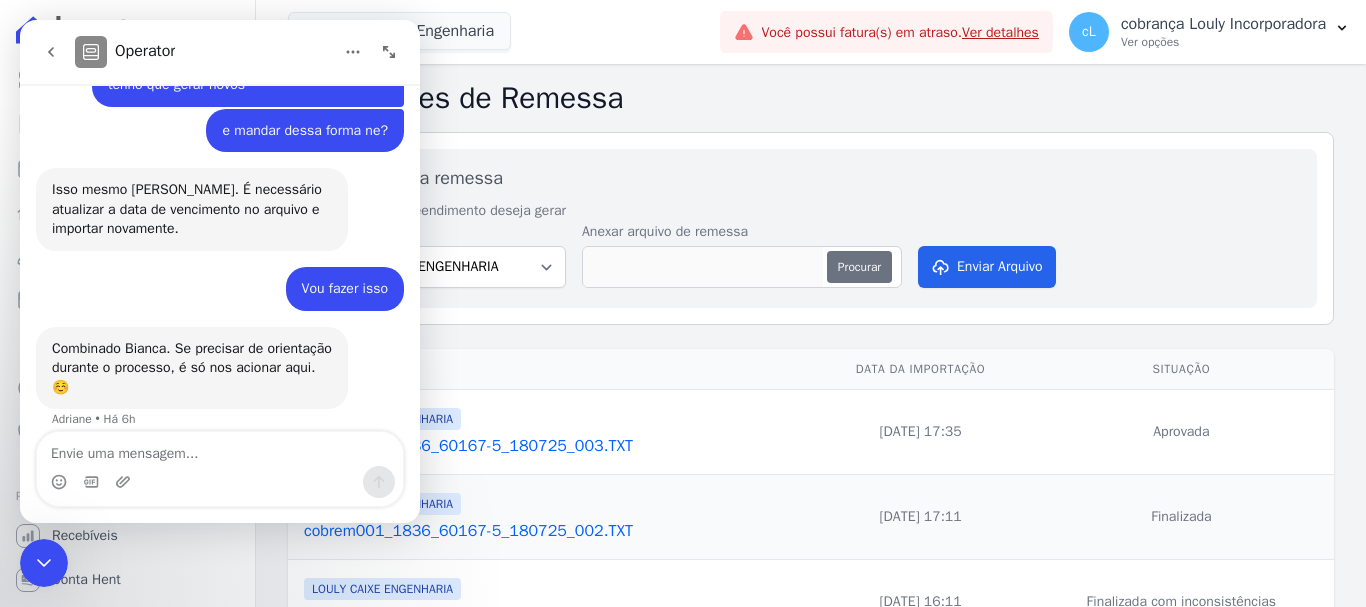 type on "cobrem001_1836_60167-5_180725_004.TXT" 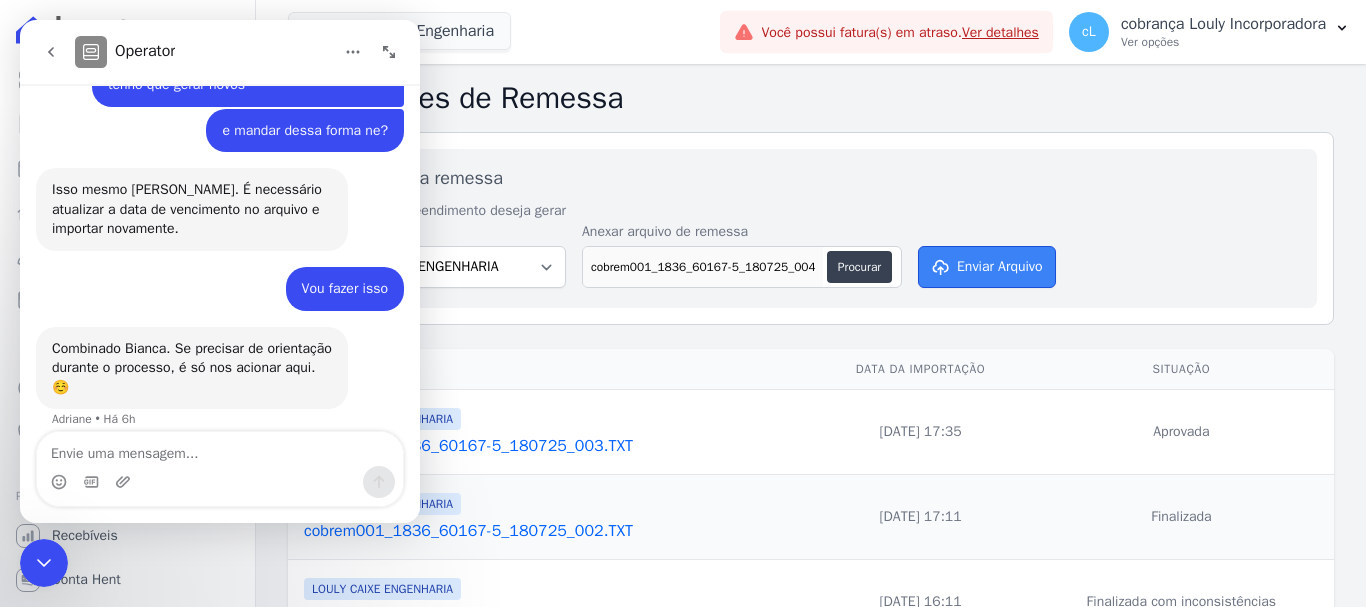 click on "Enviar Arquivo" at bounding box center (987, 267) 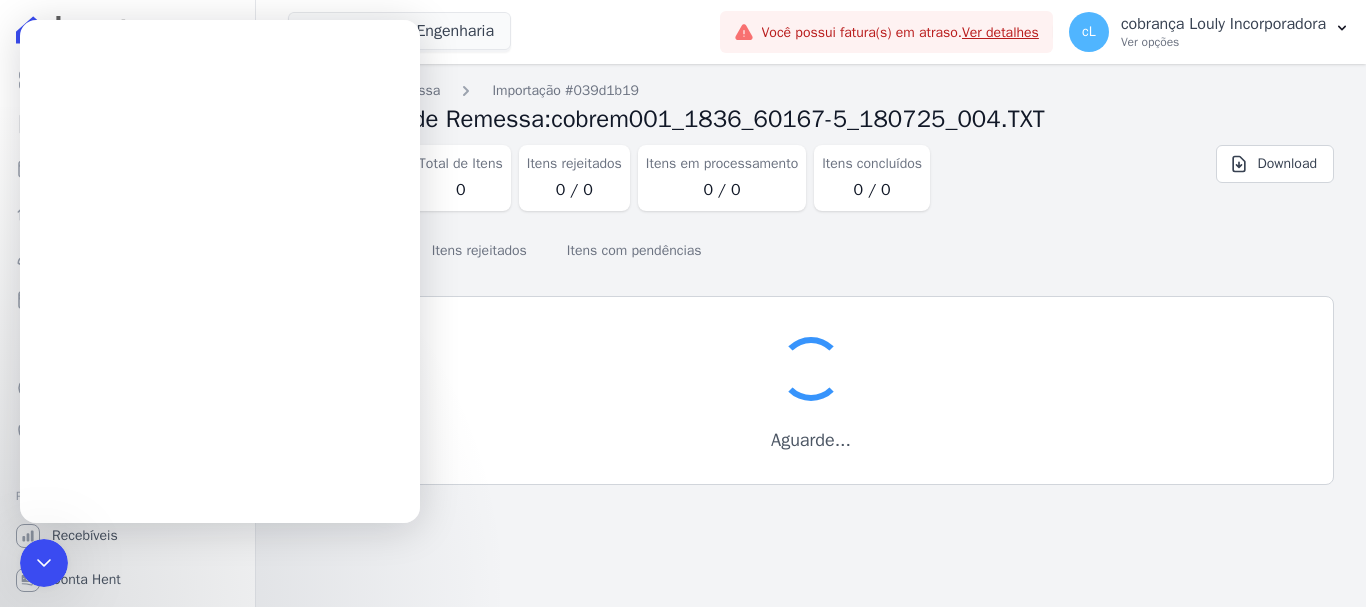 scroll, scrollTop: 0, scrollLeft: 0, axis: both 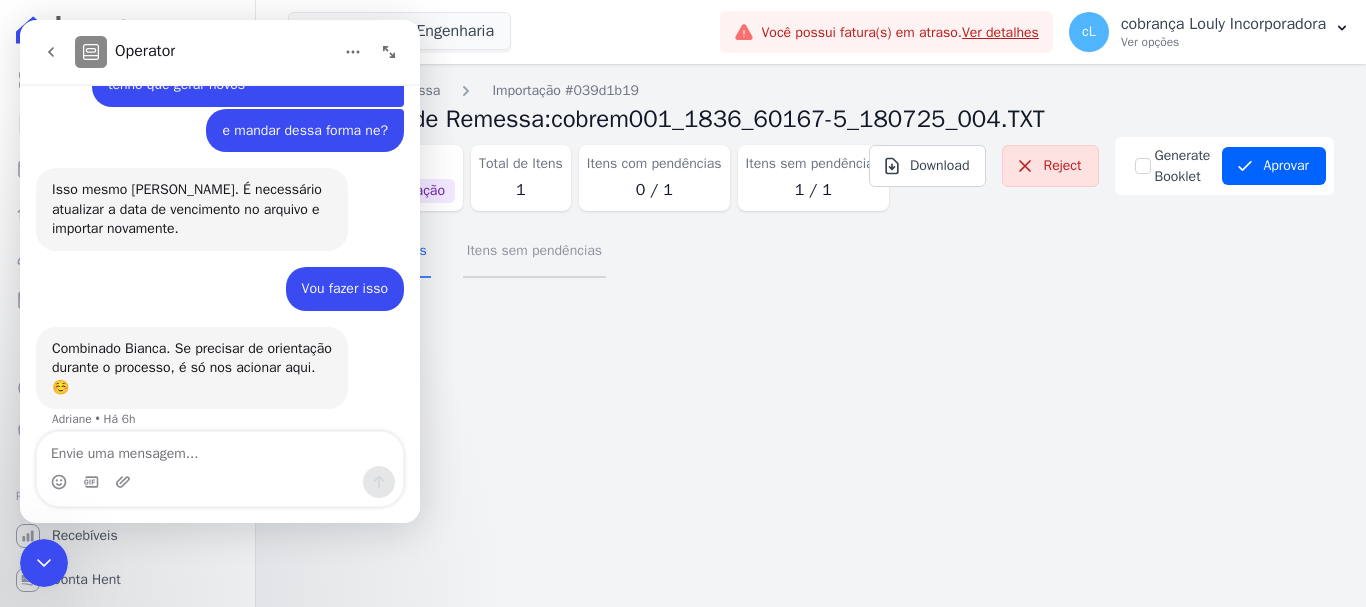 click on "Itens sem pendências" at bounding box center [534, 252] 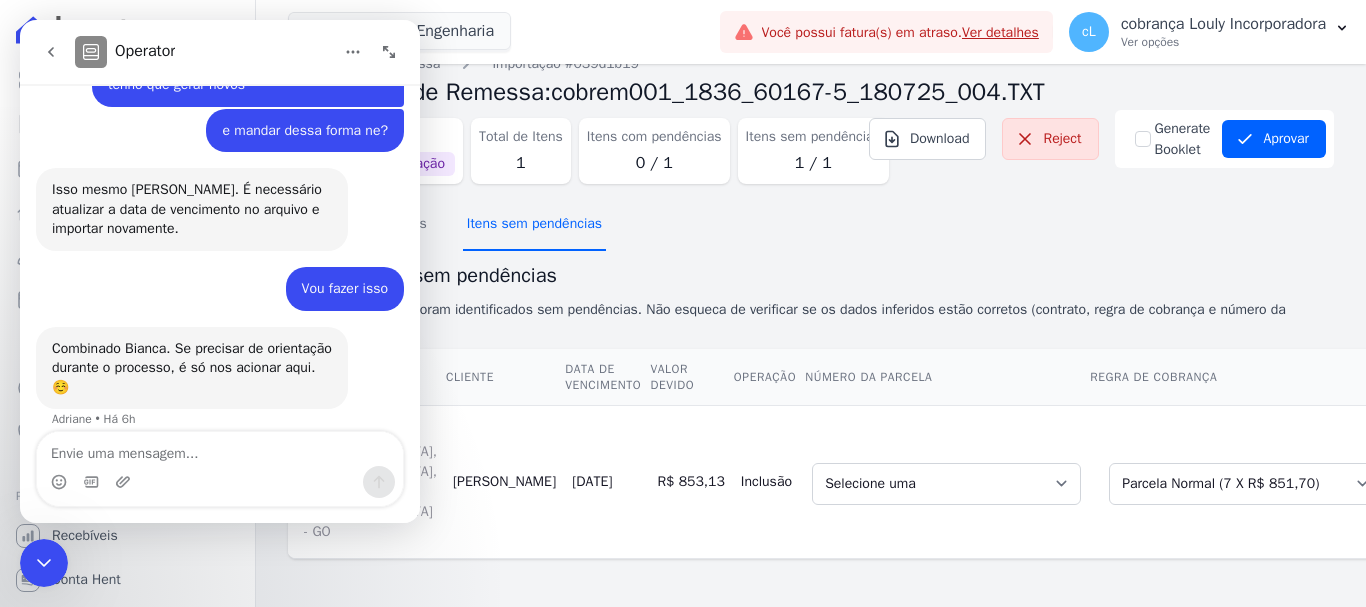 scroll, scrollTop: 195, scrollLeft: 0, axis: vertical 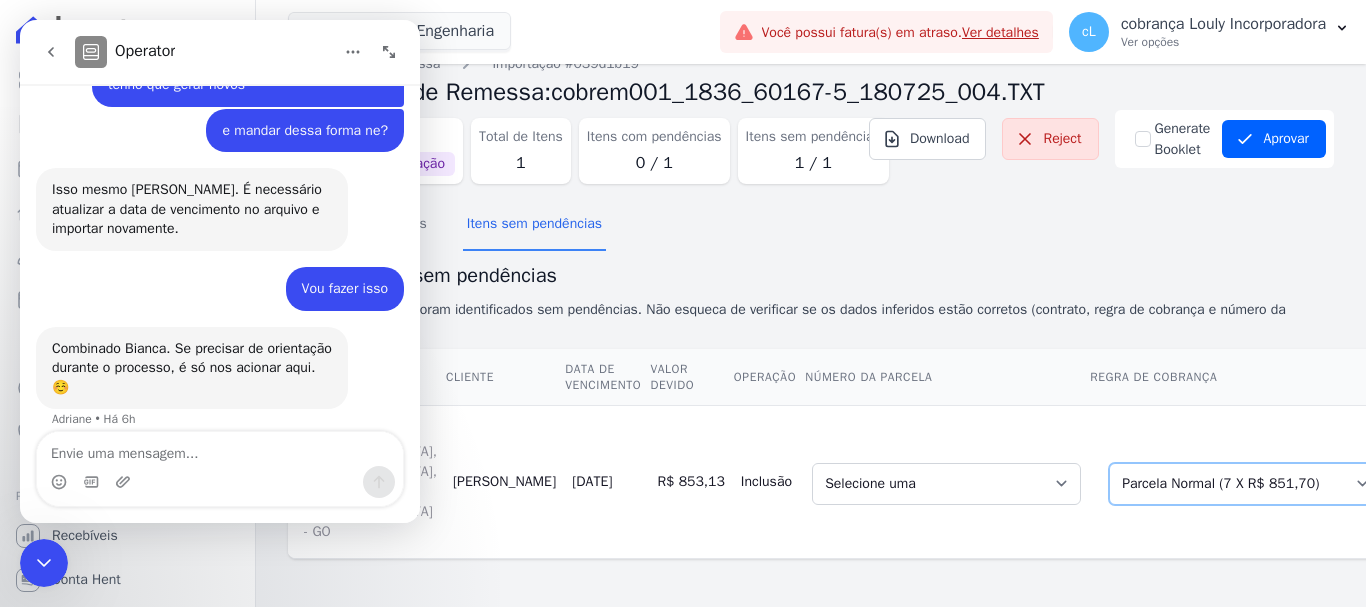 click on "Selecione uma
Nova Parcela Avulsa
Parcela Avulsa Existente
Parcela Normal (25 X R$ 1.021,01)
Intercalada (3 X R$ 1.000,00)
Sinal (3 X R$ 5.105,06)
Parcela Normal (1 X R$ 10.496,00)
Parcela Normal (7 X R$ 851,70)" at bounding box center (1245, 484) 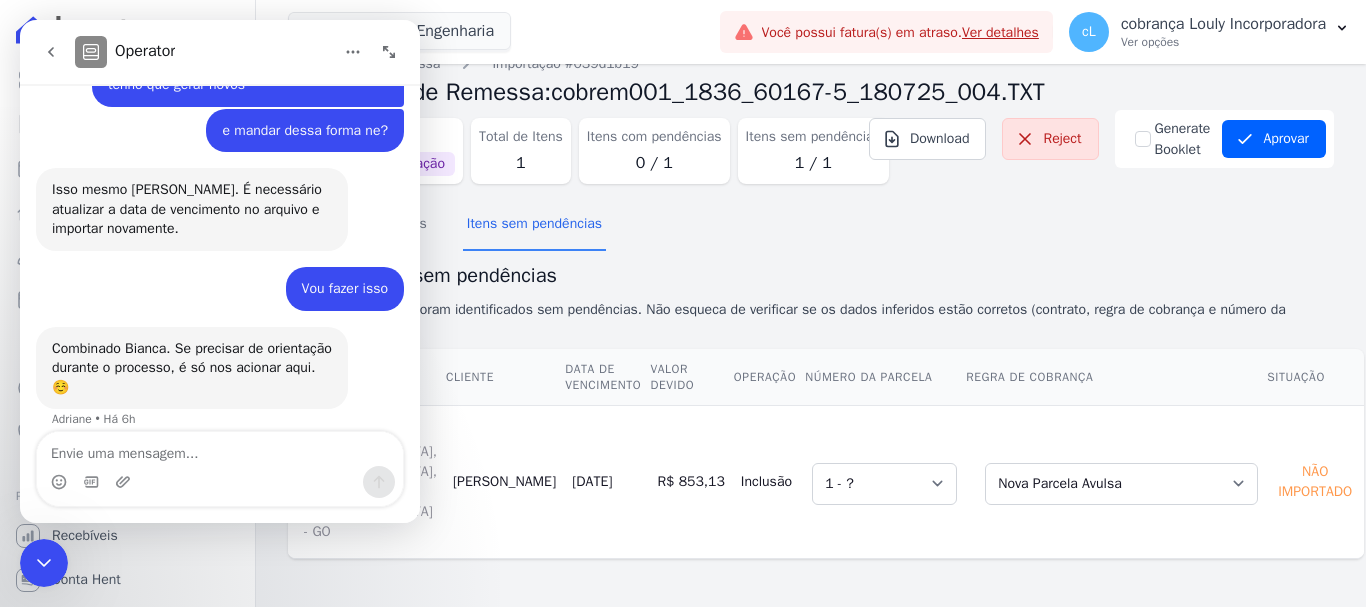 scroll, scrollTop: 100, scrollLeft: 0, axis: vertical 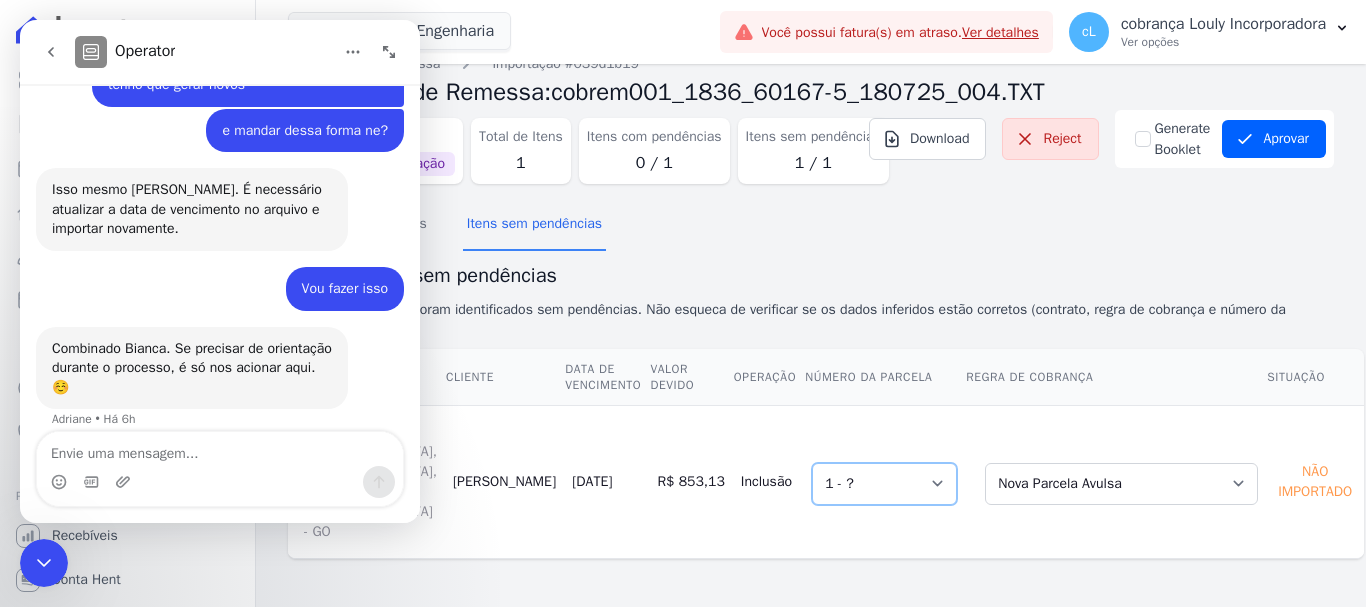 click on "Selecione uma
1 - ?" at bounding box center (884, 484) 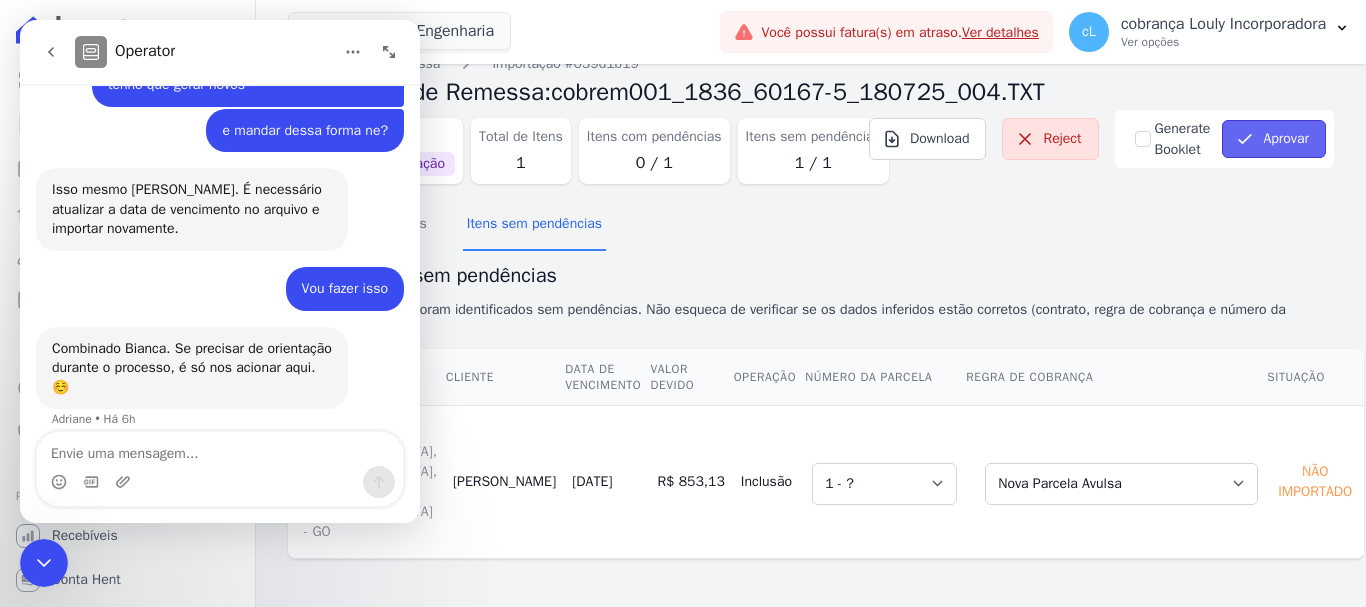 click on "Aprovar" at bounding box center [1274, 139] 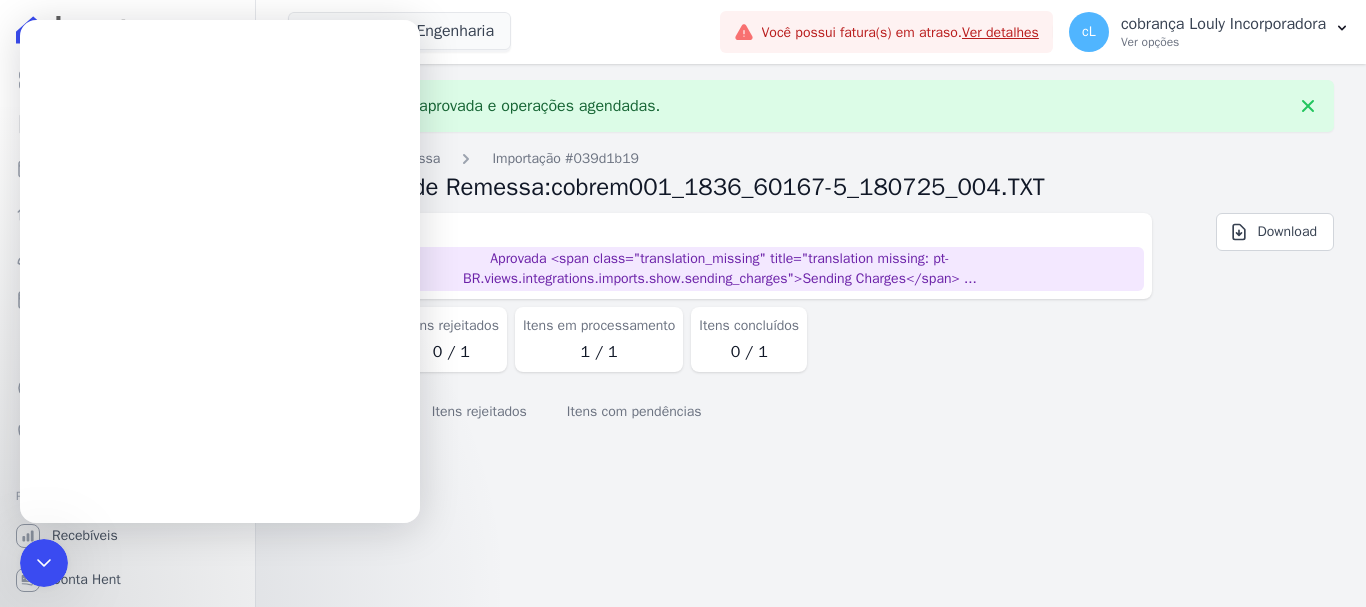 scroll, scrollTop: 0, scrollLeft: 0, axis: both 